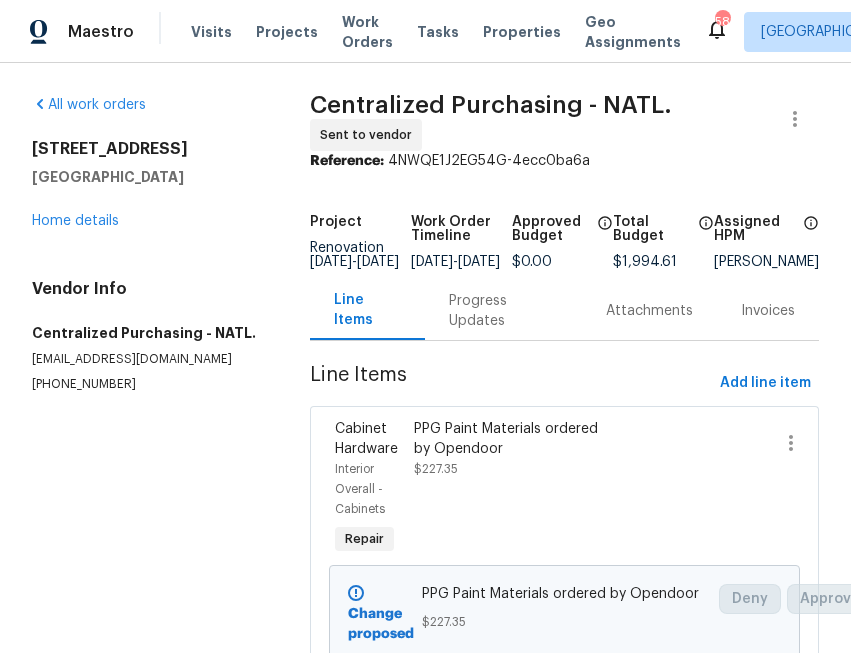 scroll, scrollTop: 0, scrollLeft: 0, axis: both 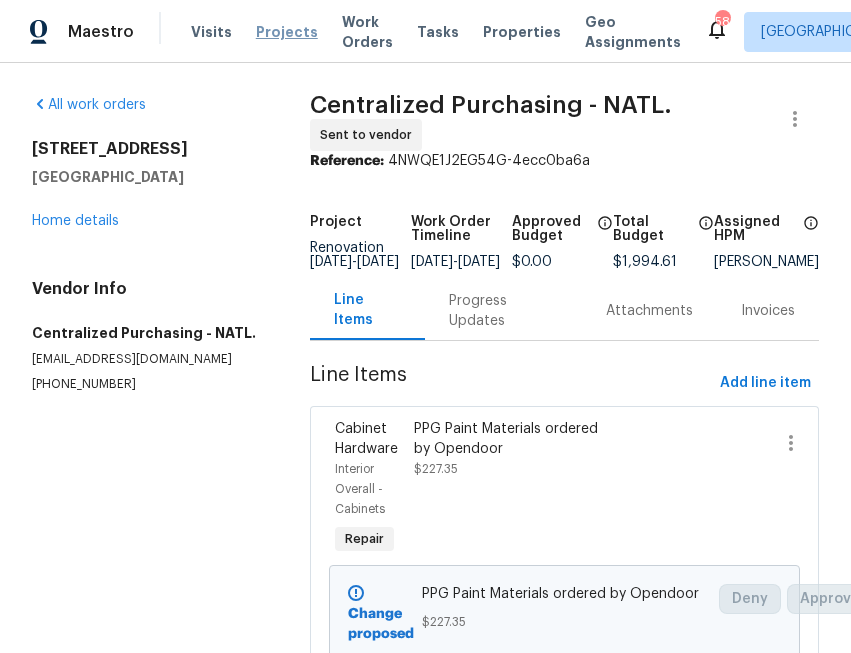 click on "Projects" at bounding box center [287, 32] 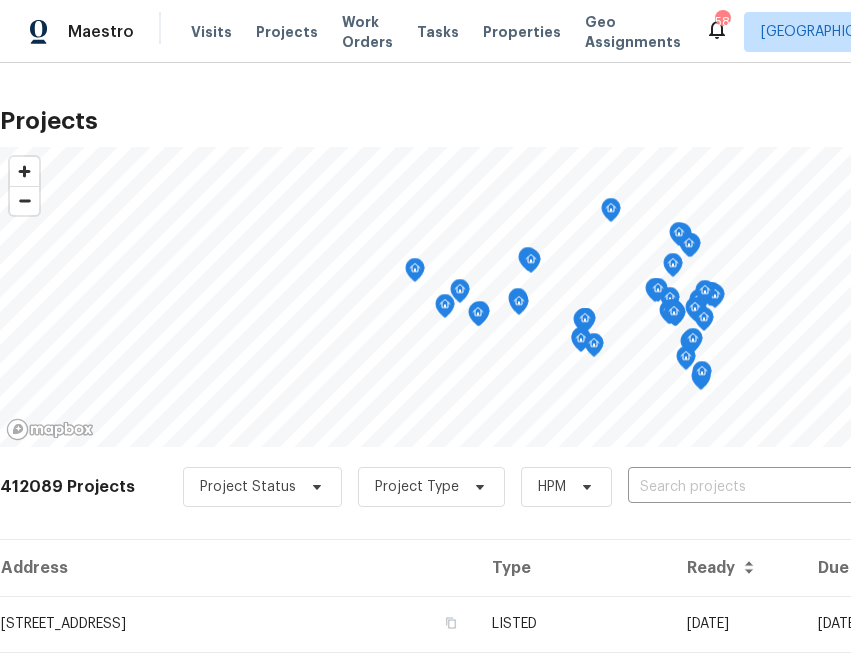 click on "Project Status Project Type HPM ​" at bounding box center [548, 487] 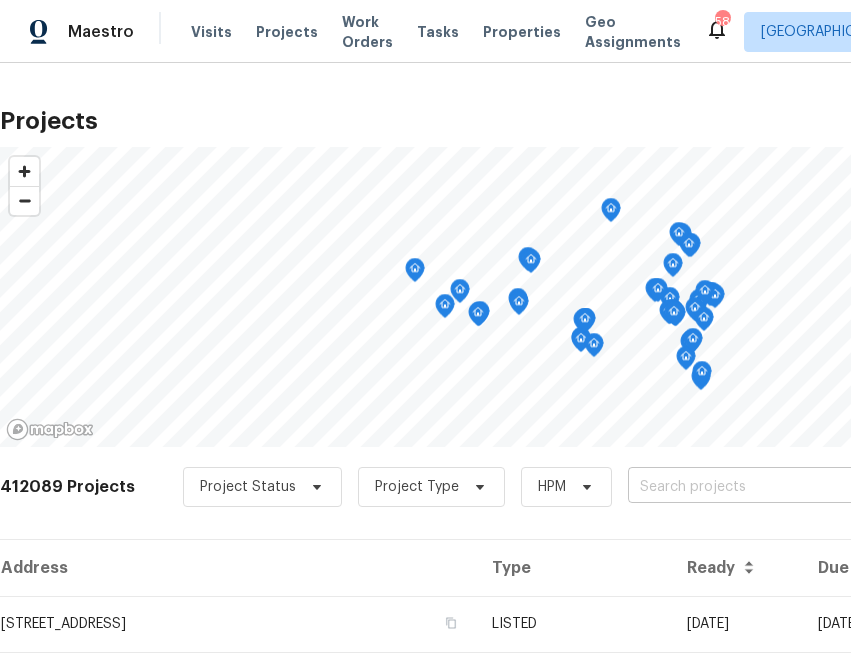 click at bounding box center [742, 487] 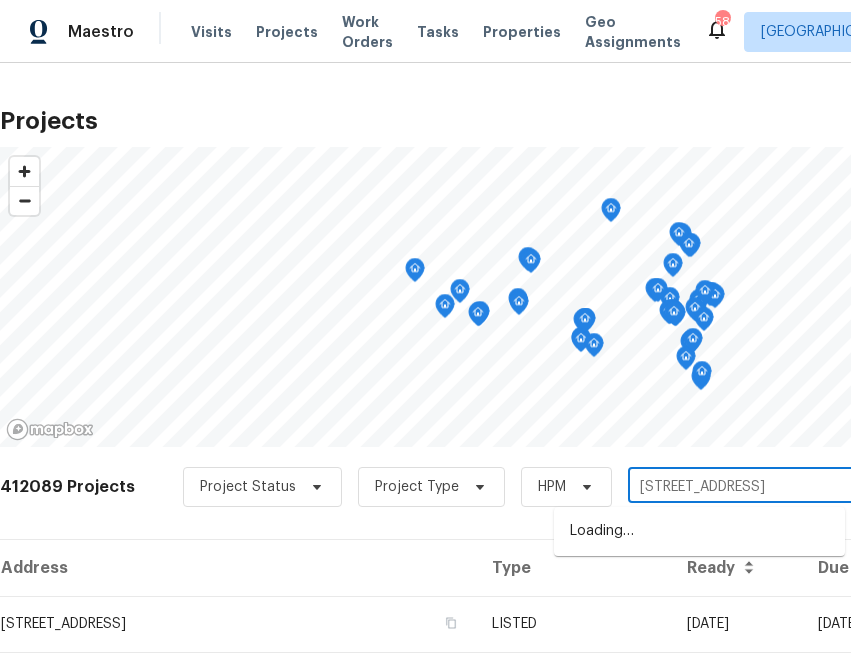 type on "[STREET_ADDRESS]" 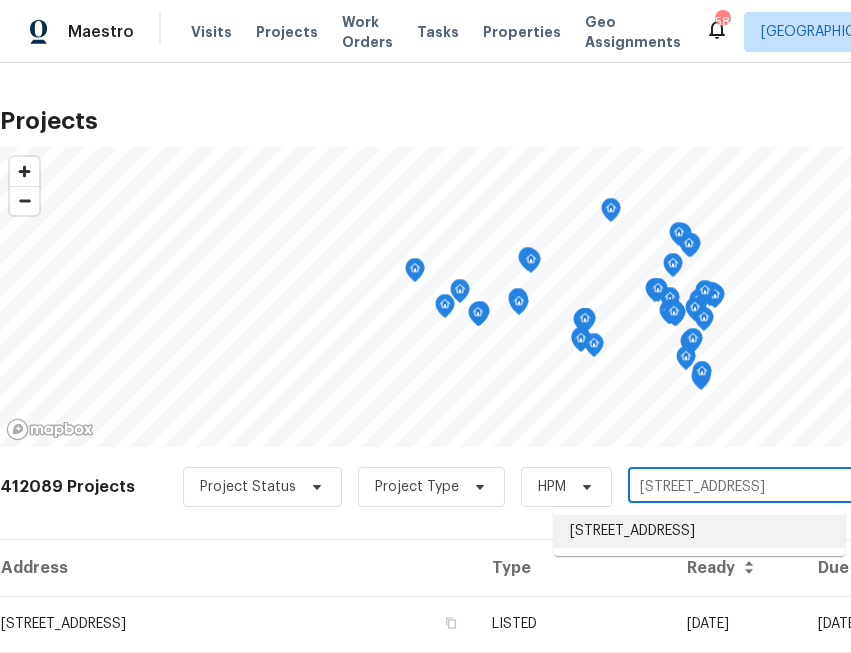 click on "[STREET_ADDRESS]" at bounding box center (699, 531) 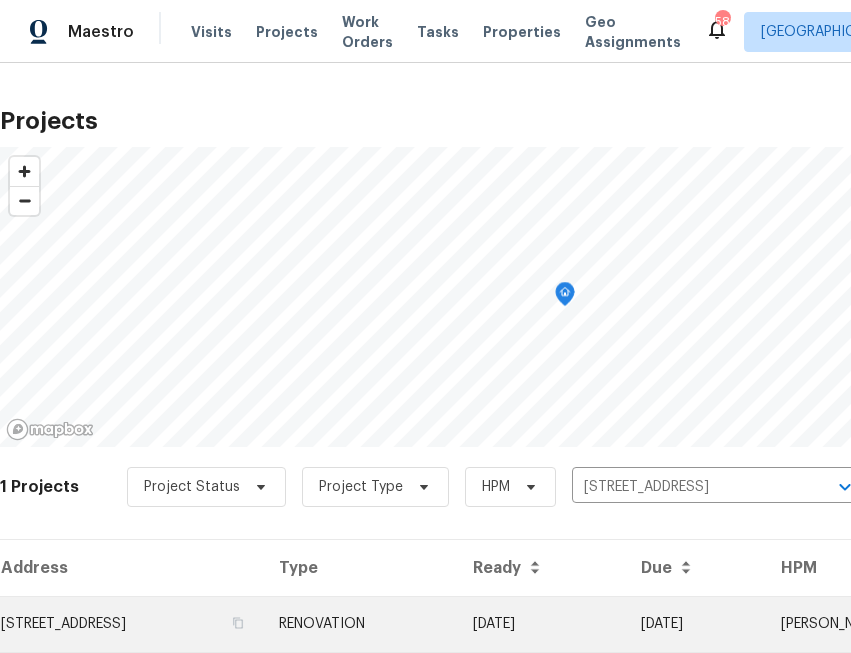 scroll, scrollTop: 63, scrollLeft: 0, axis: vertical 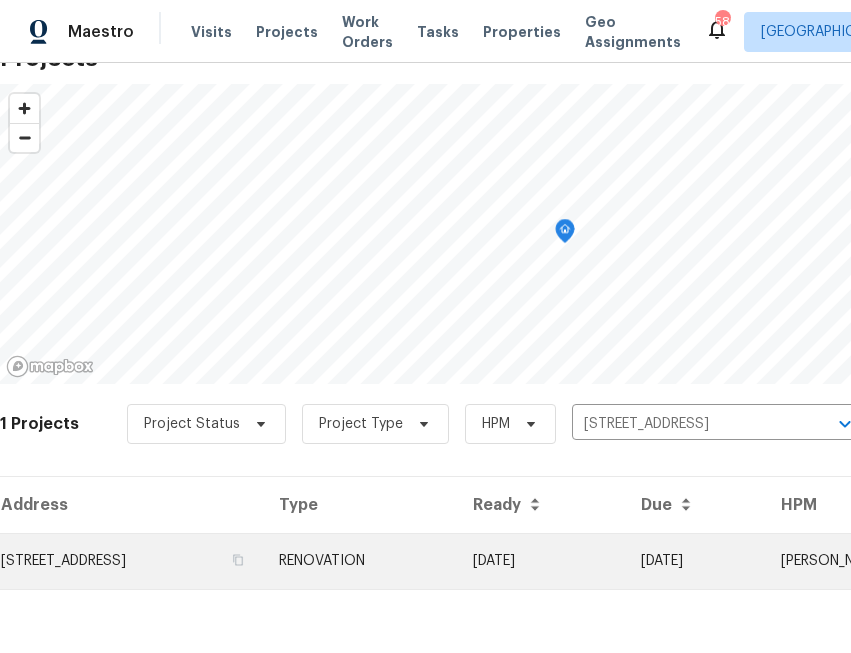 click on "[STREET_ADDRESS]" at bounding box center [131, 561] 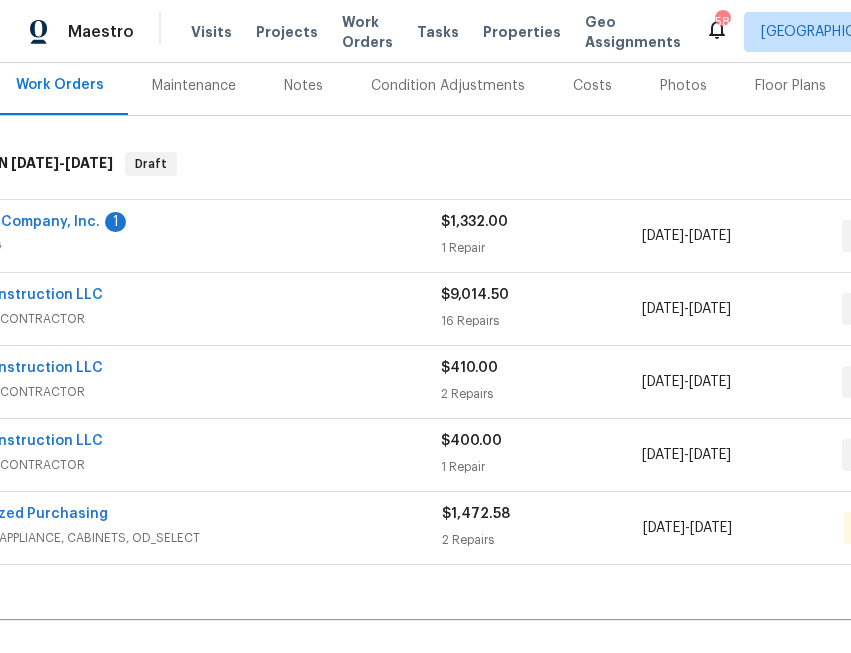 scroll, scrollTop: 247, scrollLeft: 75, axis: both 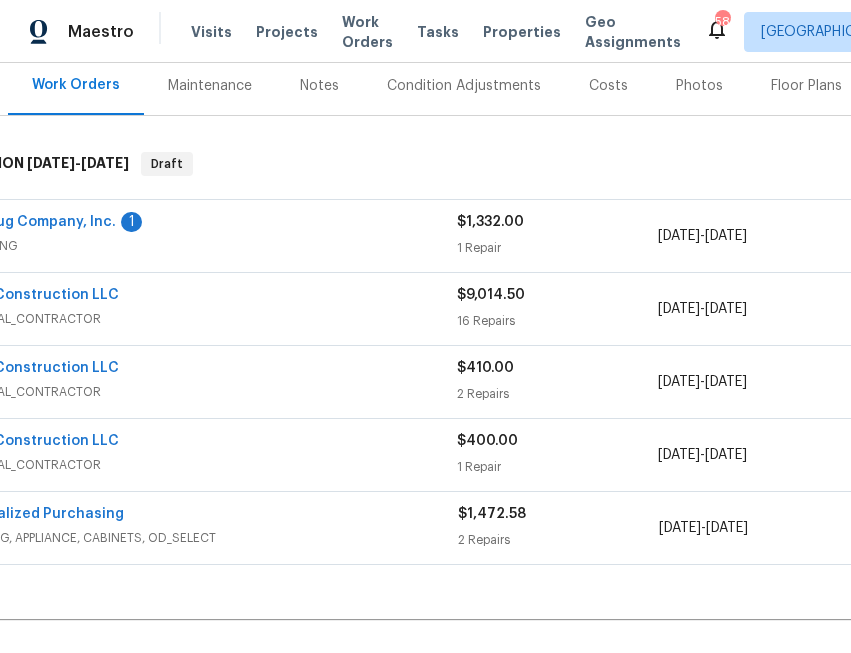click on "Centralized Purchasing" at bounding box center (40, 514) 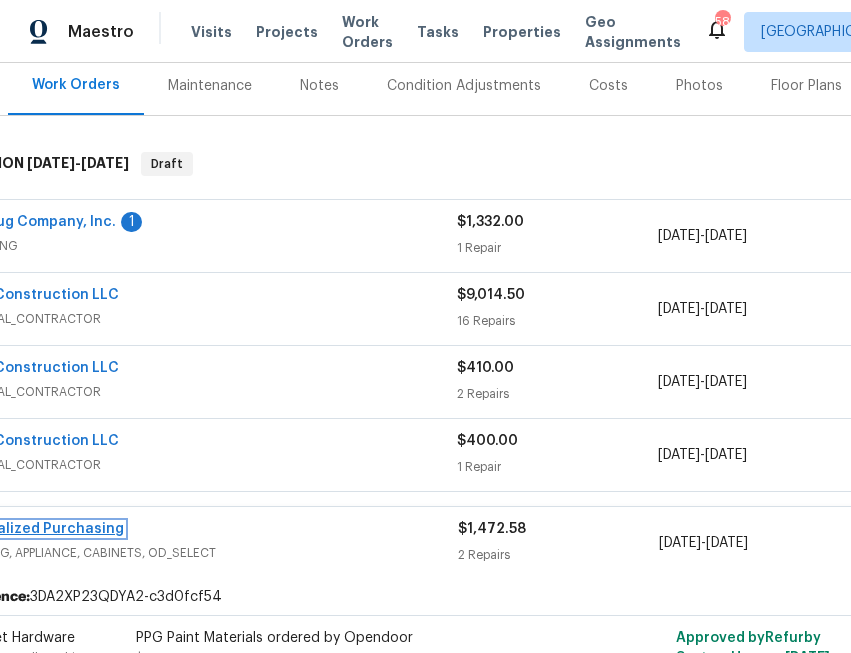 click on "Centralized Purchasing" at bounding box center [40, 529] 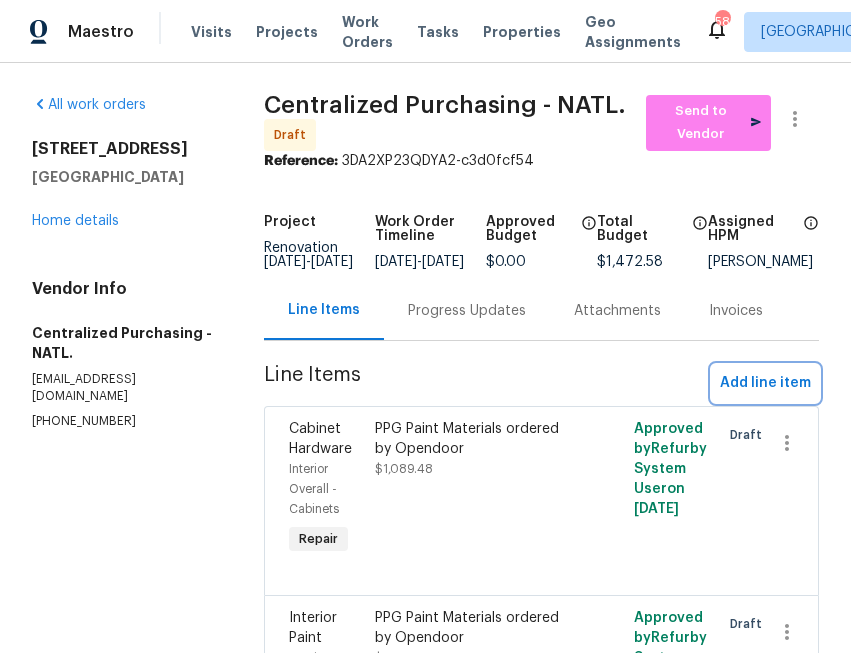 click on "Add line item" at bounding box center [765, 383] 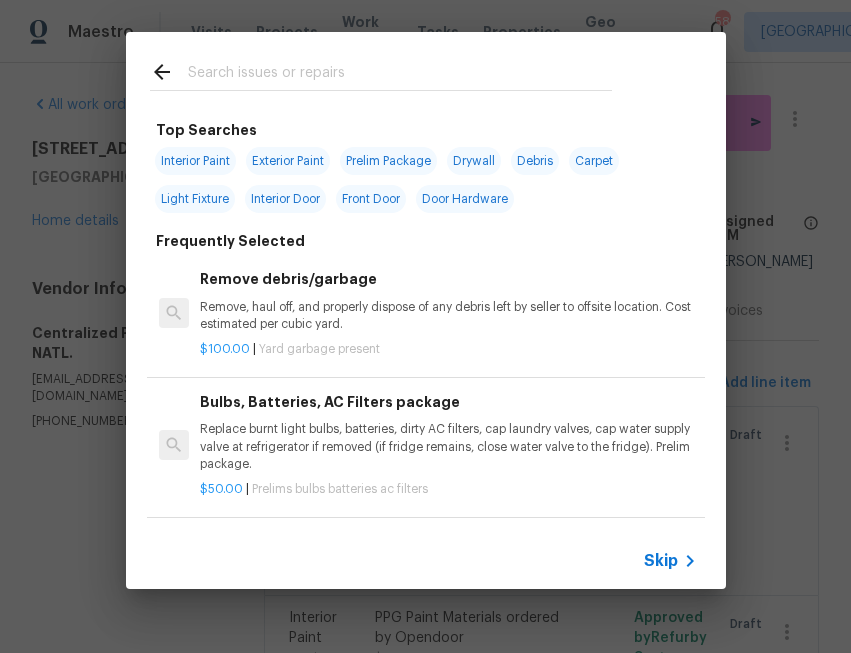 click on "Skip" at bounding box center [426, 561] 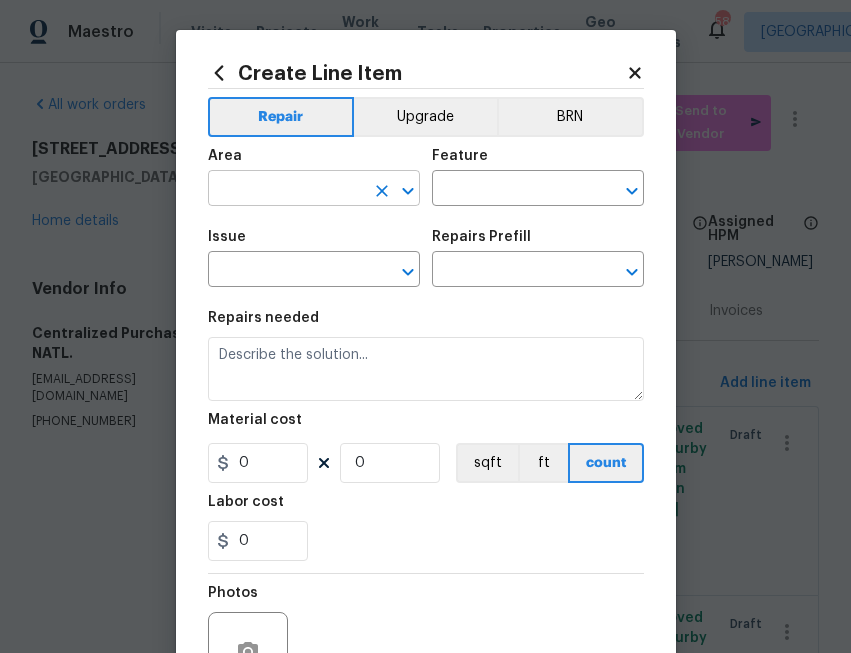 click 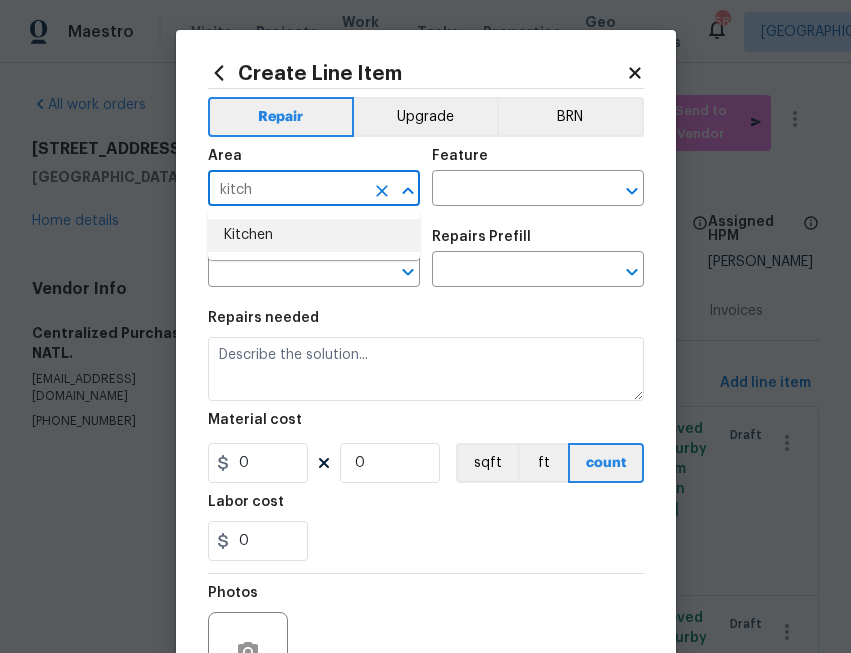 type on "kitch" 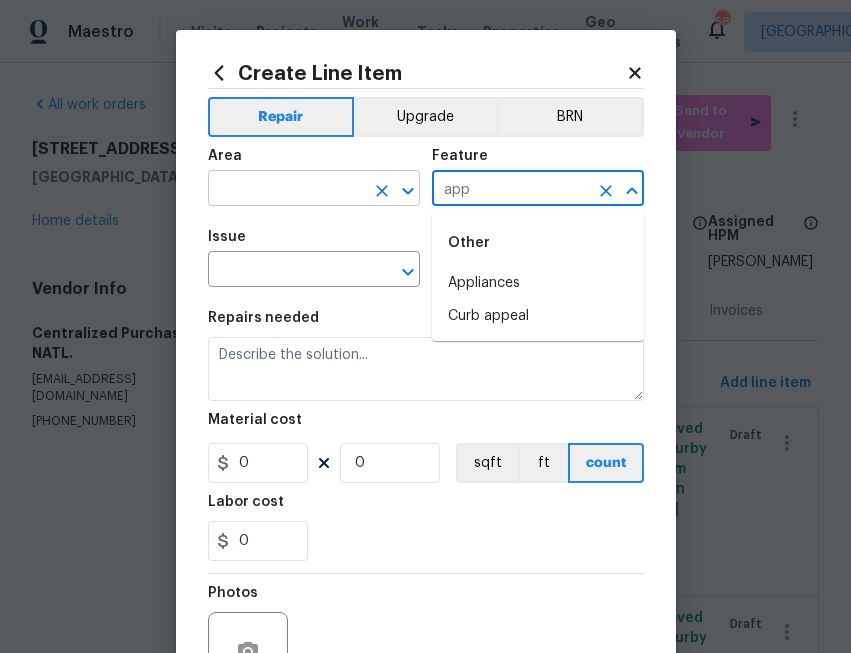 type on "app" 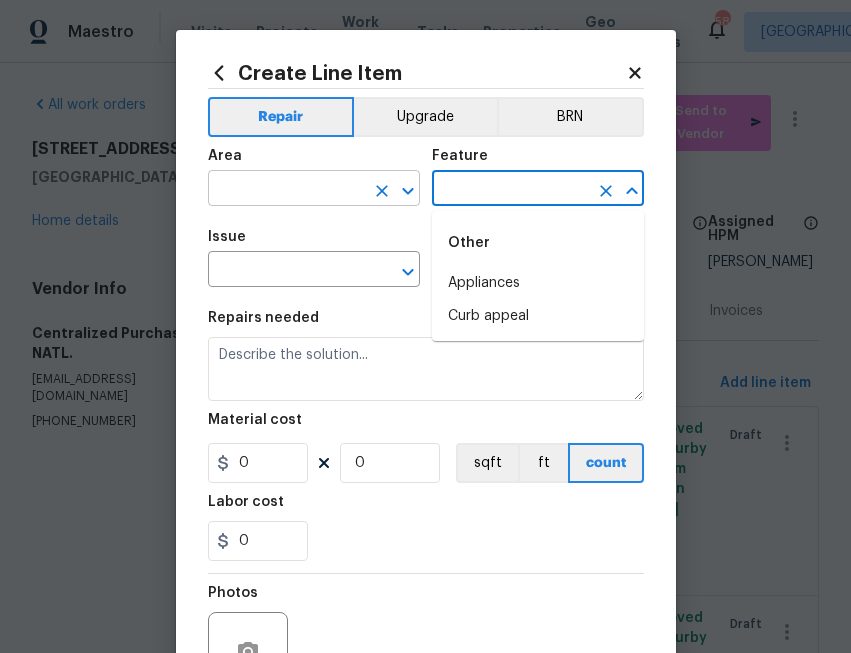click at bounding box center (286, 190) 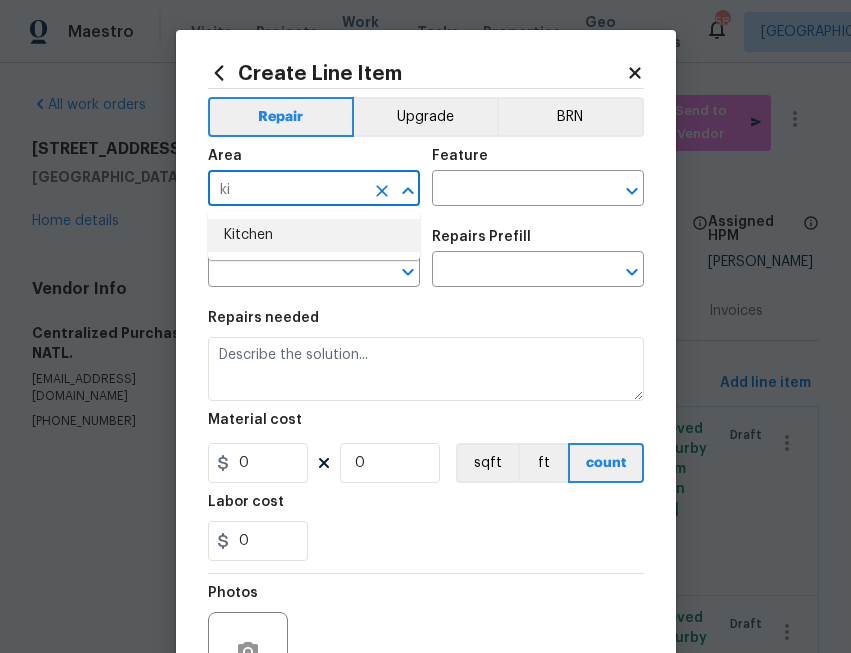 click on "Kitchen" at bounding box center (314, 235) 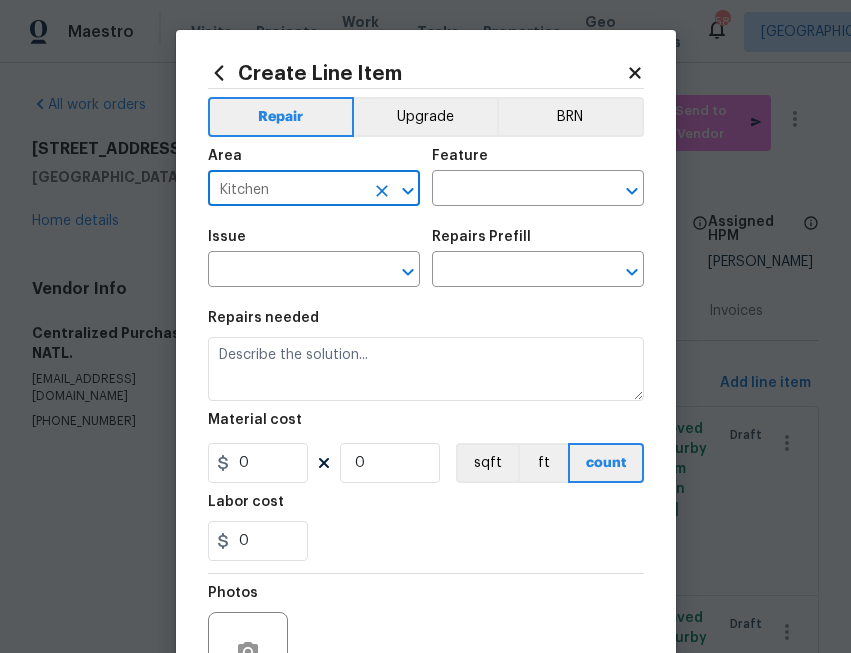 type on "Kitchen" 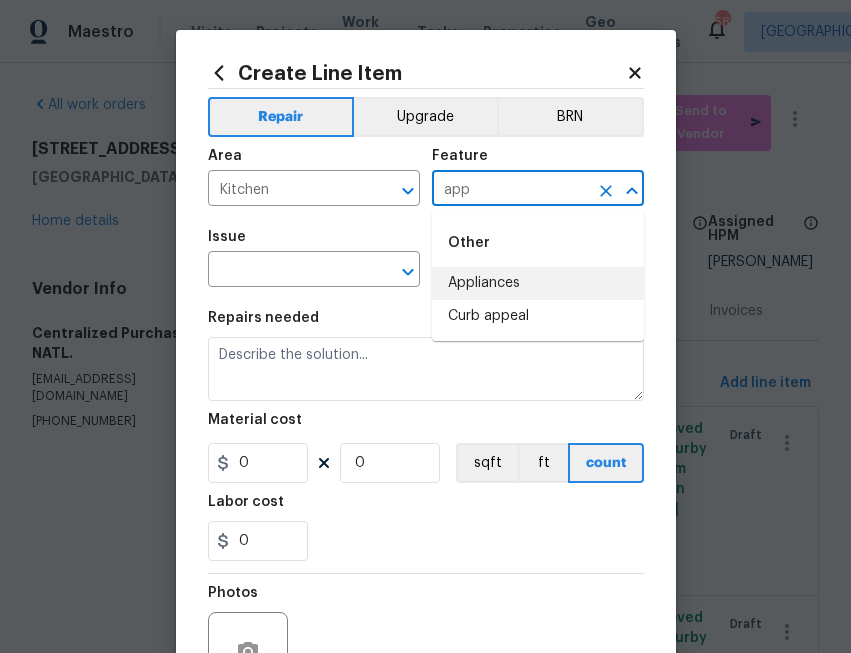 click on "Appliances" at bounding box center (538, 283) 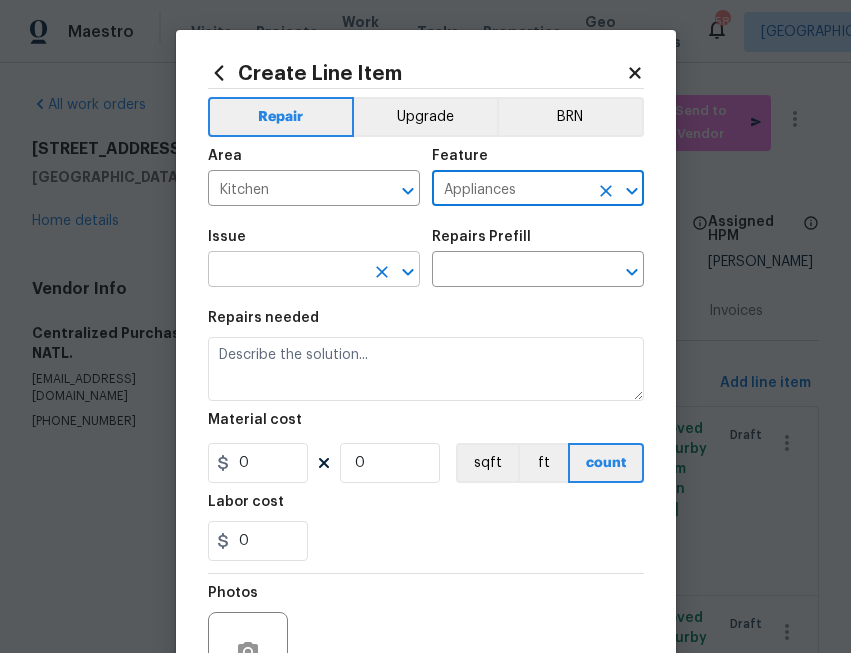 click 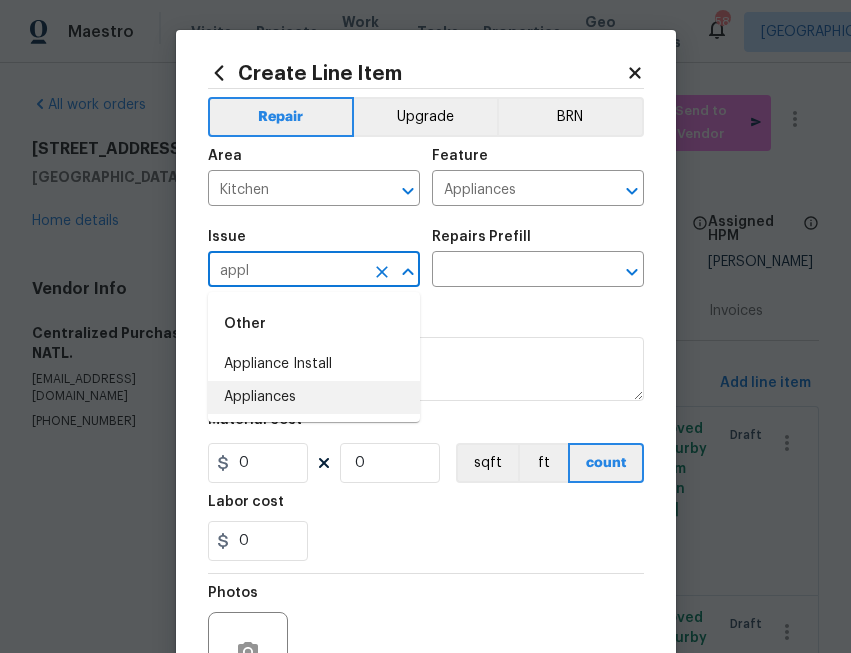 click on "Appliances" at bounding box center [314, 397] 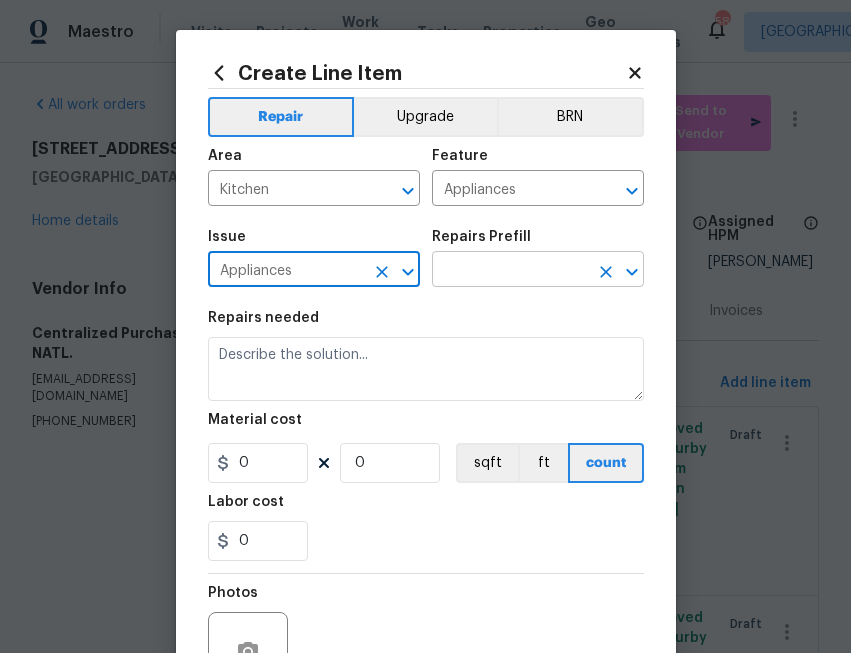 type on "Appliances" 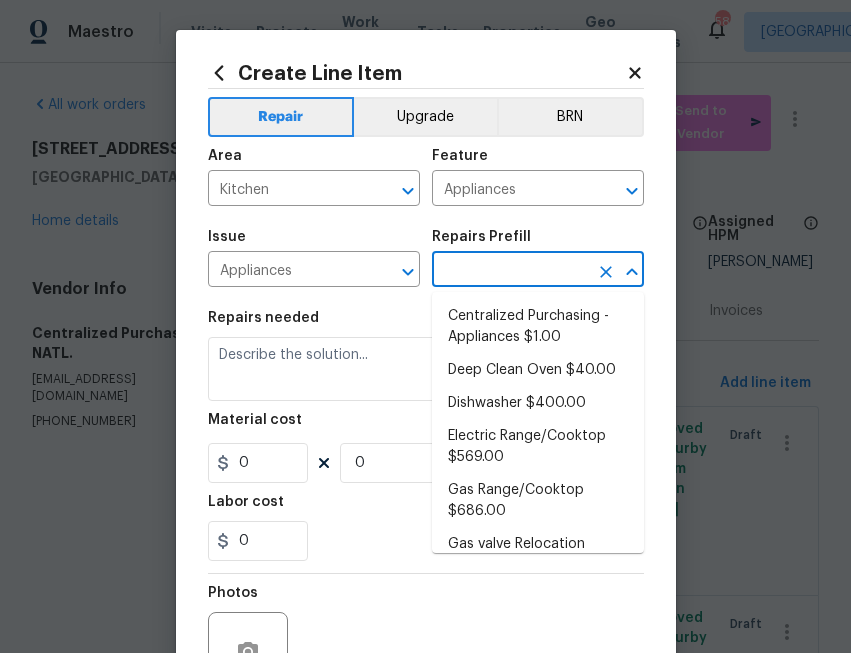 click at bounding box center (510, 271) 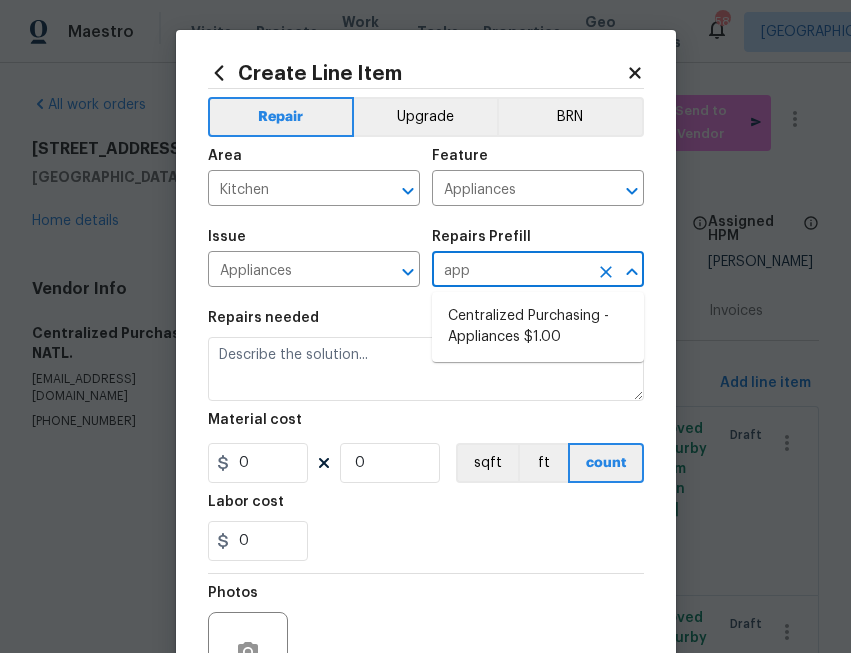 type on "appl" 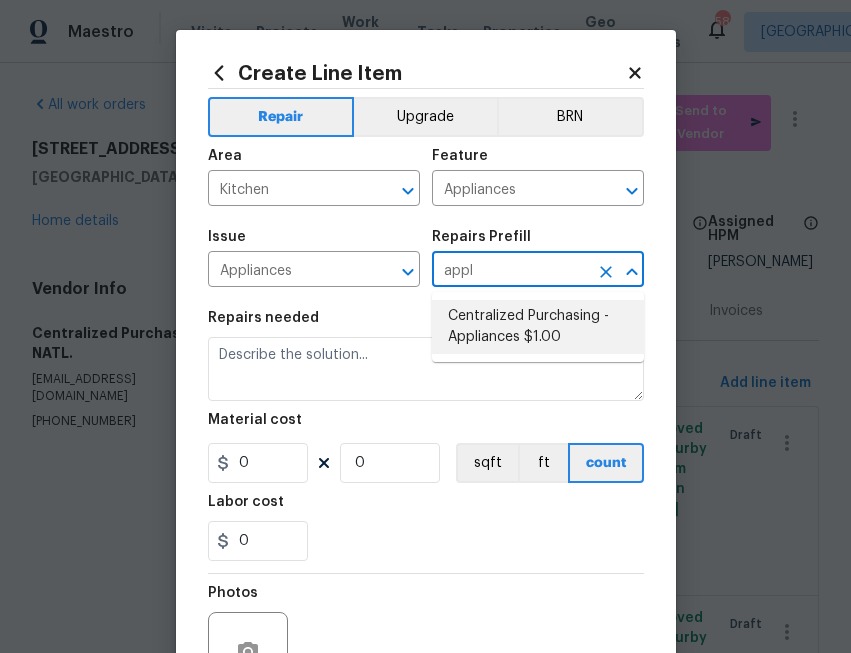 click on "Centralized Purchasing - Appliances $1.00" at bounding box center [538, 327] 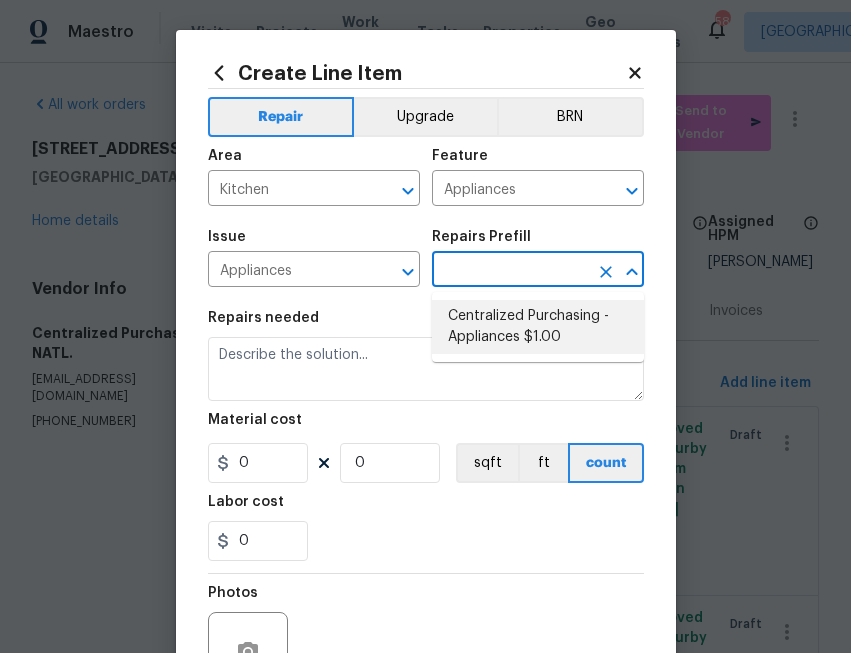 type on "Centralized Purchasing - Appliances $1.00" 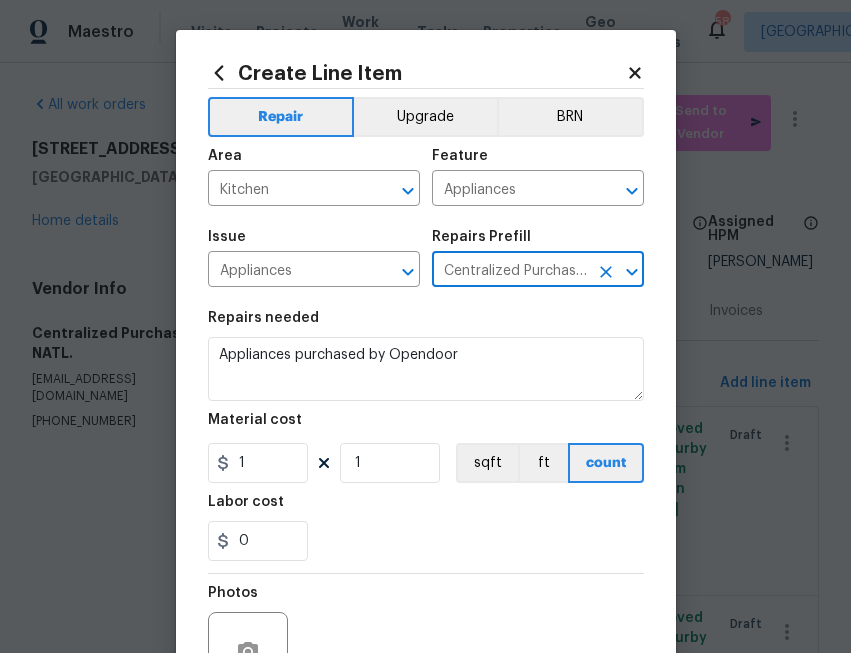 type on "Centralized Purchasing - Appliances $1.00" 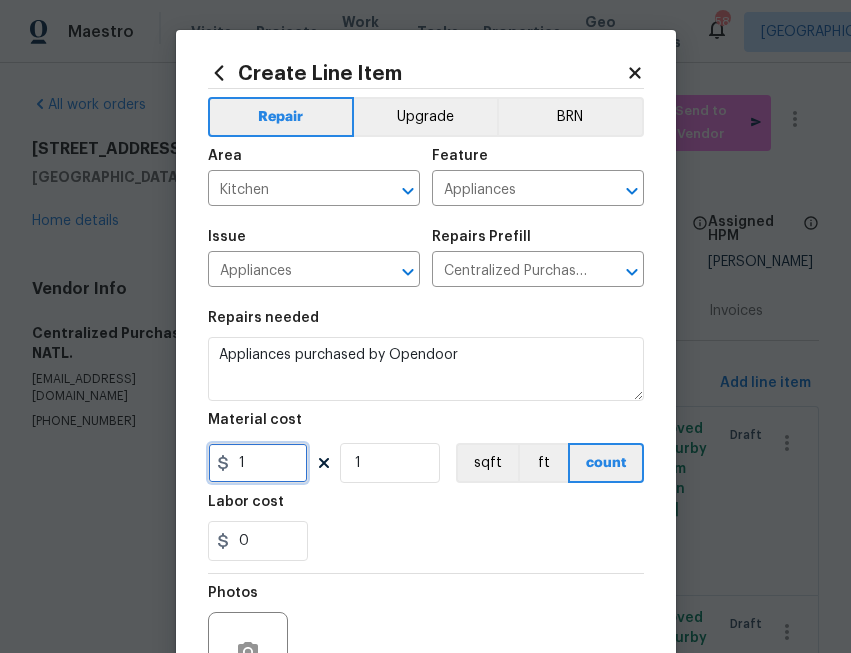 click on "1" at bounding box center (258, 463) 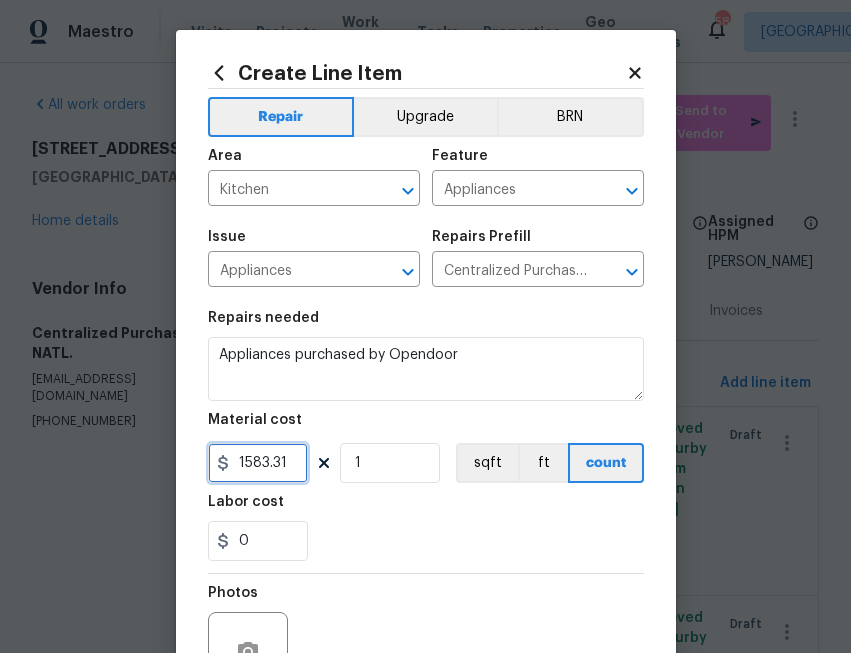 type on "1583.31" 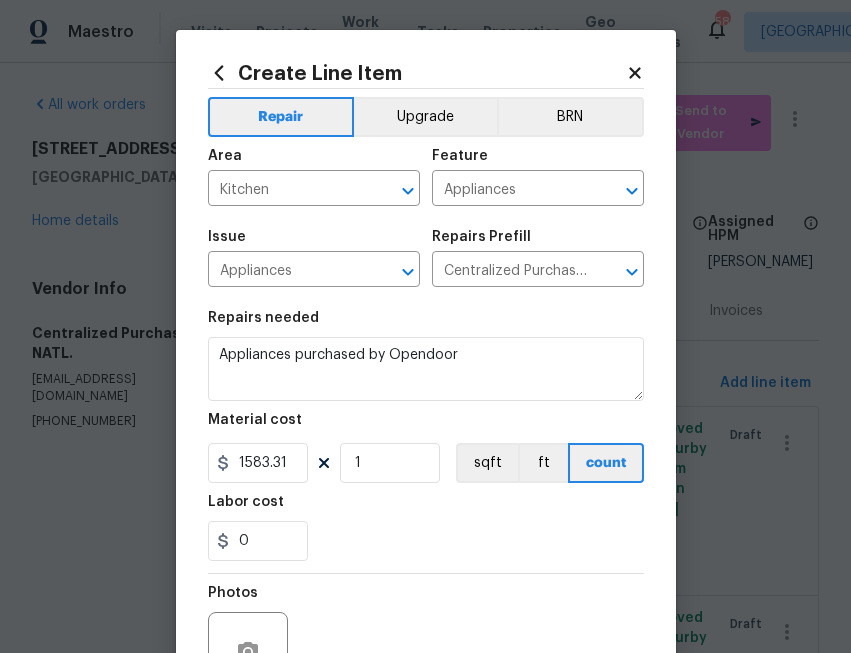 click on "0" at bounding box center (426, 541) 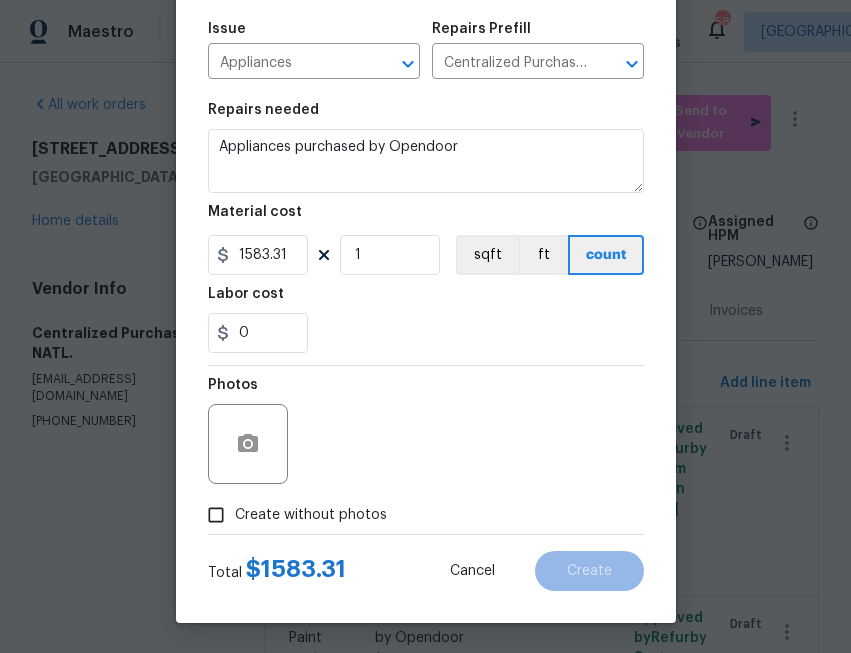 click on "Create without photos" at bounding box center [311, 515] 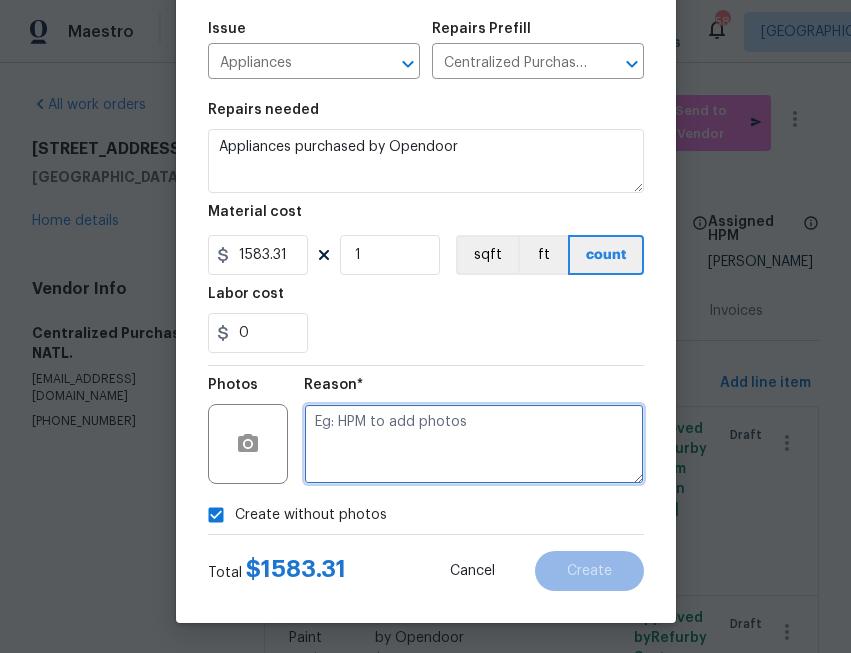 click at bounding box center (474, 444) 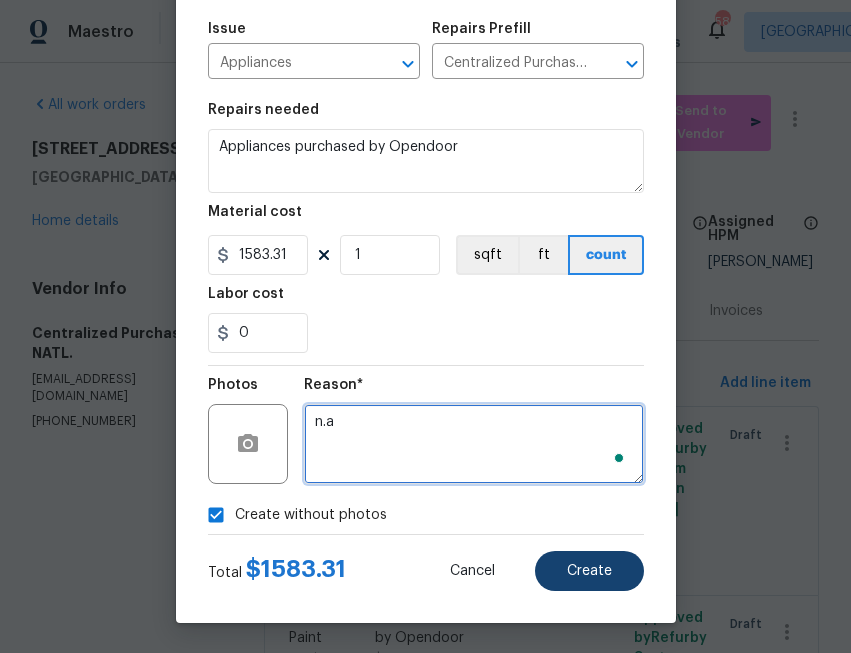 type on "n.a" 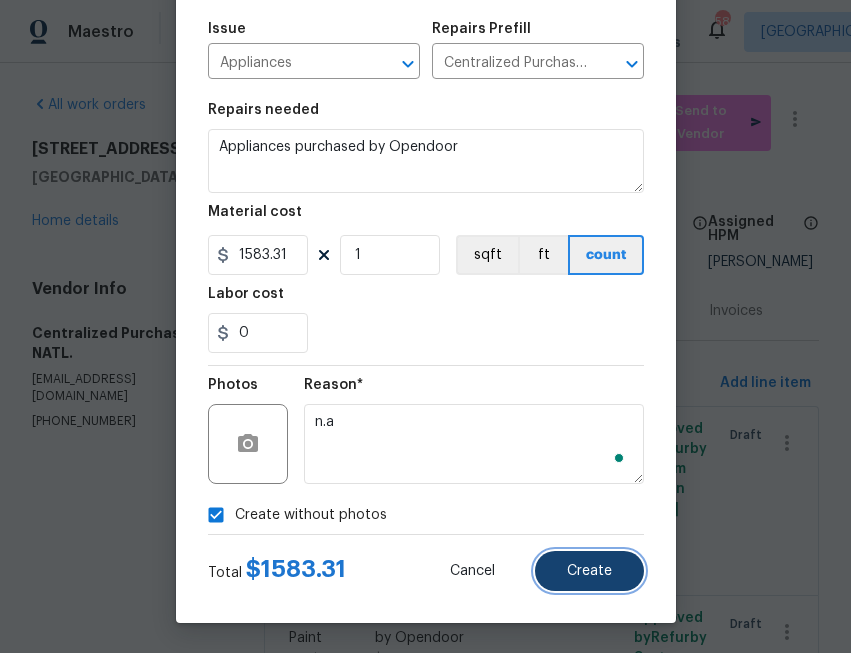 click on "Create" at bounding box center (589, 571) 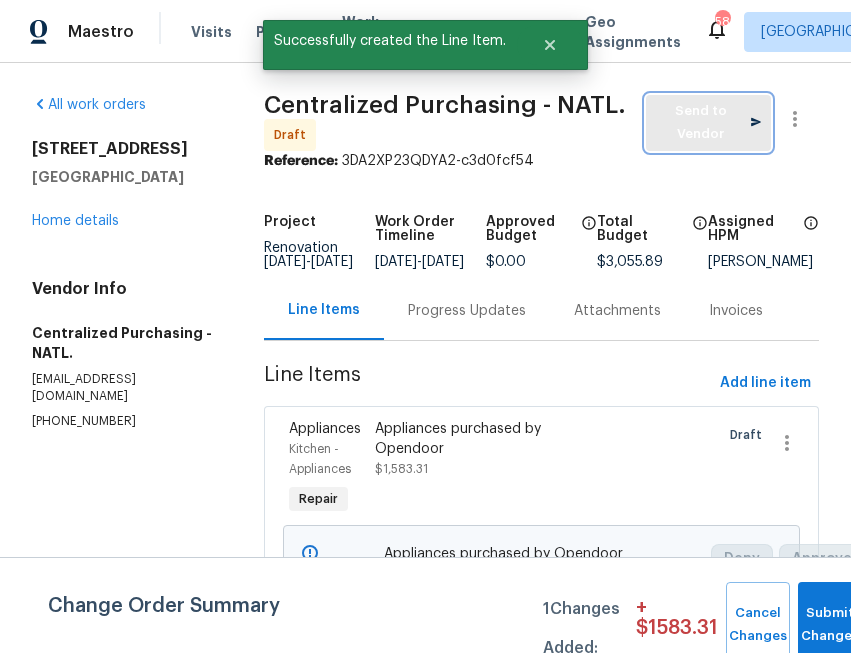 click on "Send to Vendor" at bounding box center (708, 123) 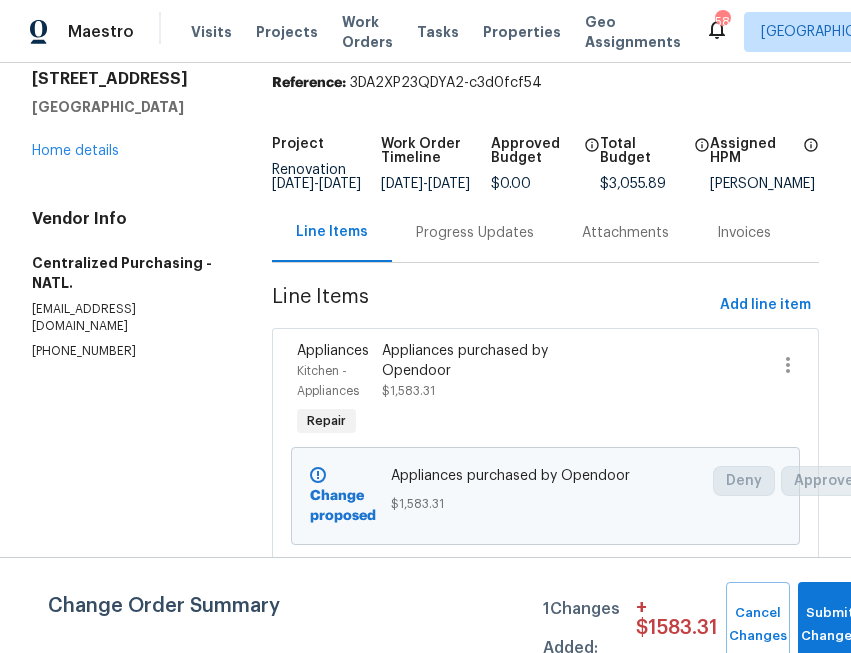 scroll, scrollTop: 71, scrollLeft: 0, axis: vertical 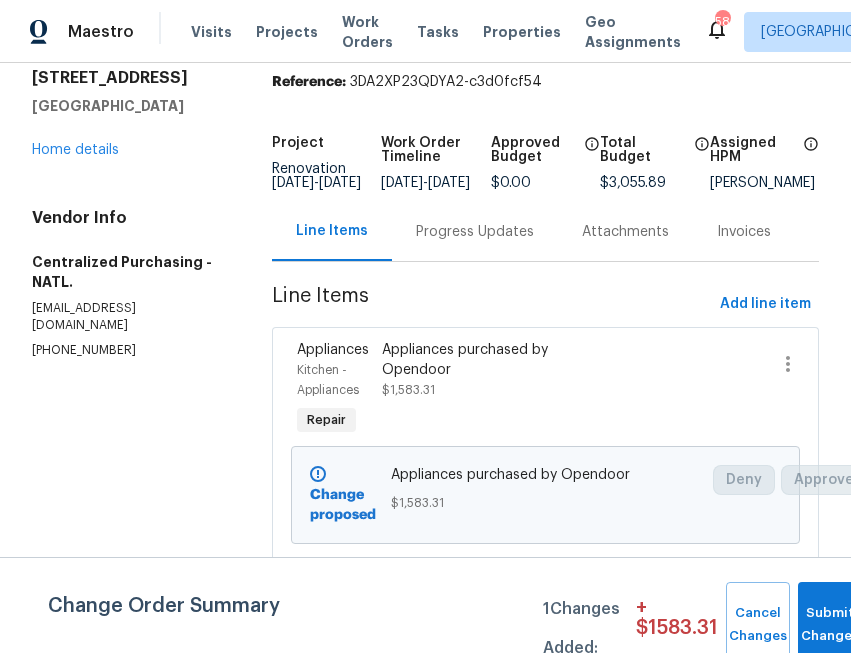 click on "Appliances purchased by Opendoor $1,583.31" at bounding box center [482, 370] 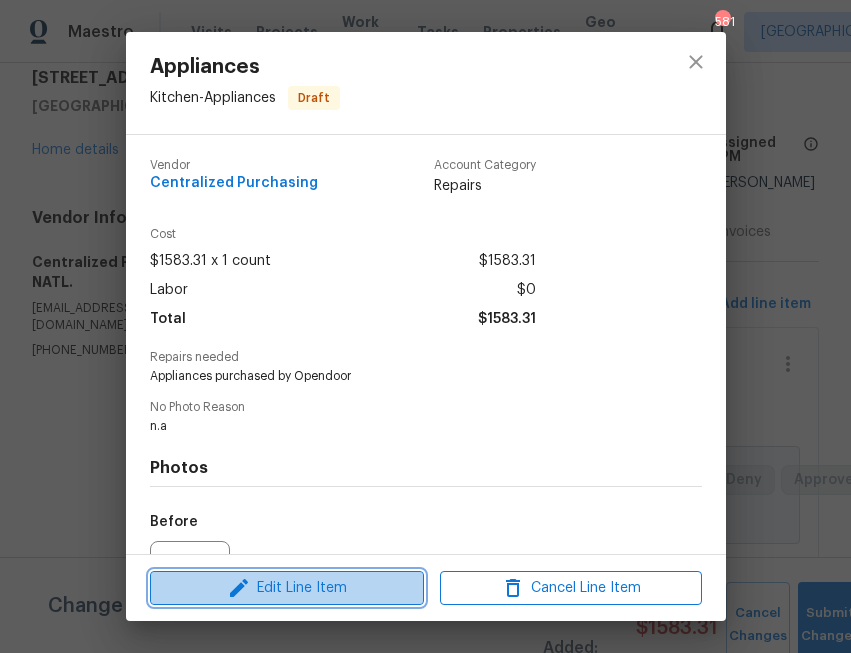 click on "Edit Line Item" at bounding box center [287, 588] 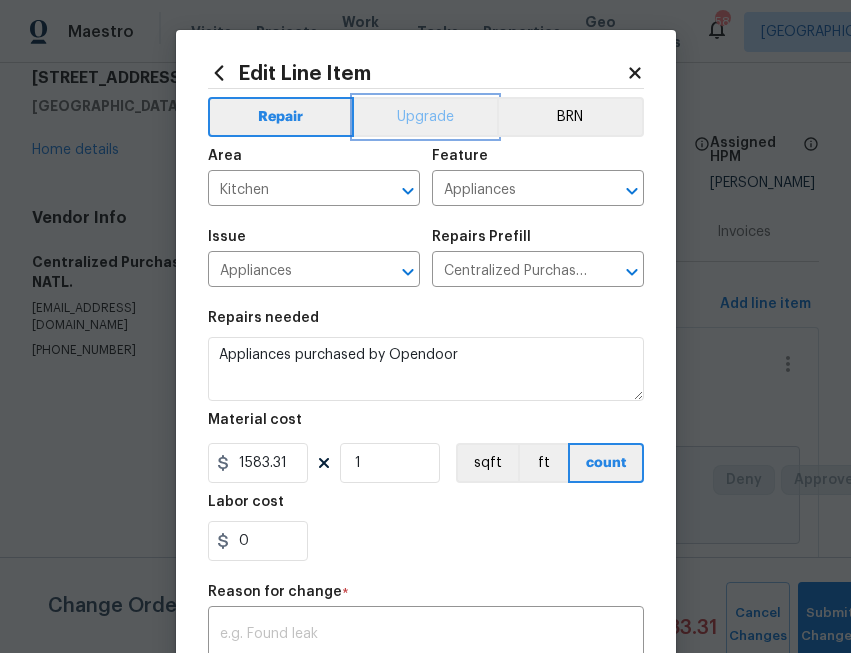 click on "Upgrade" at bounding box center (425, 117) 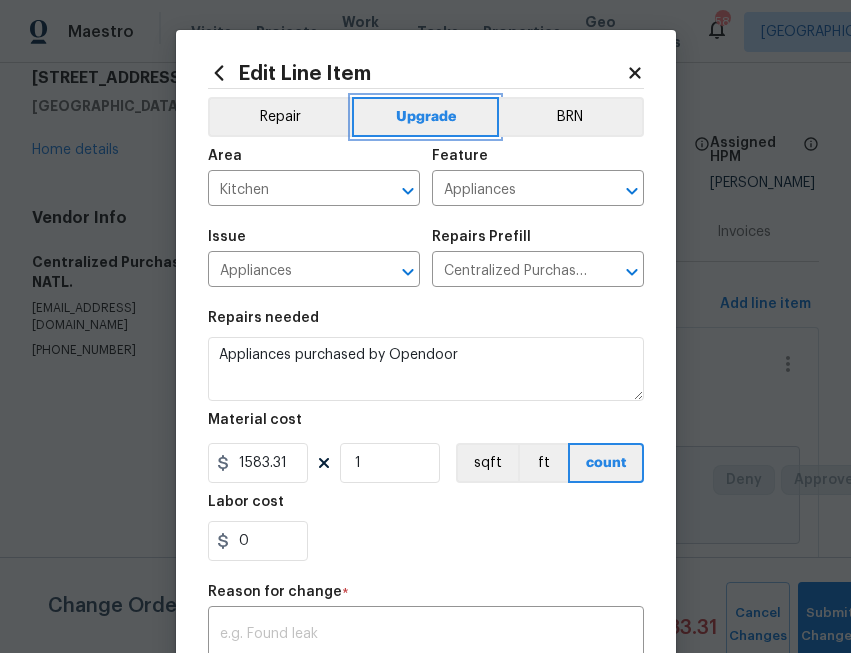 scroll, scrollTop: 333, scrollLeft: 0, axis: vertical 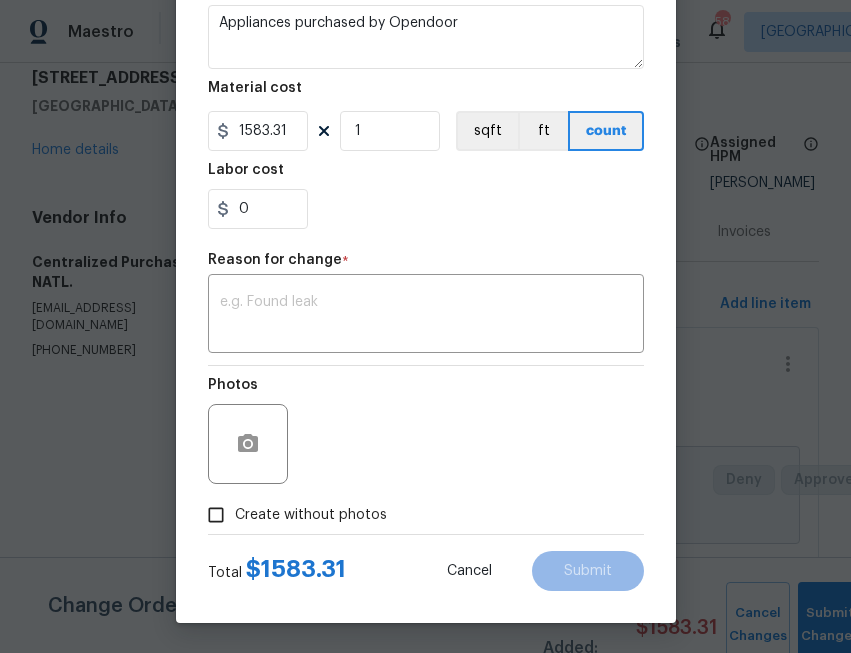 click on "Create without photos" at bounding box center [311, 515] 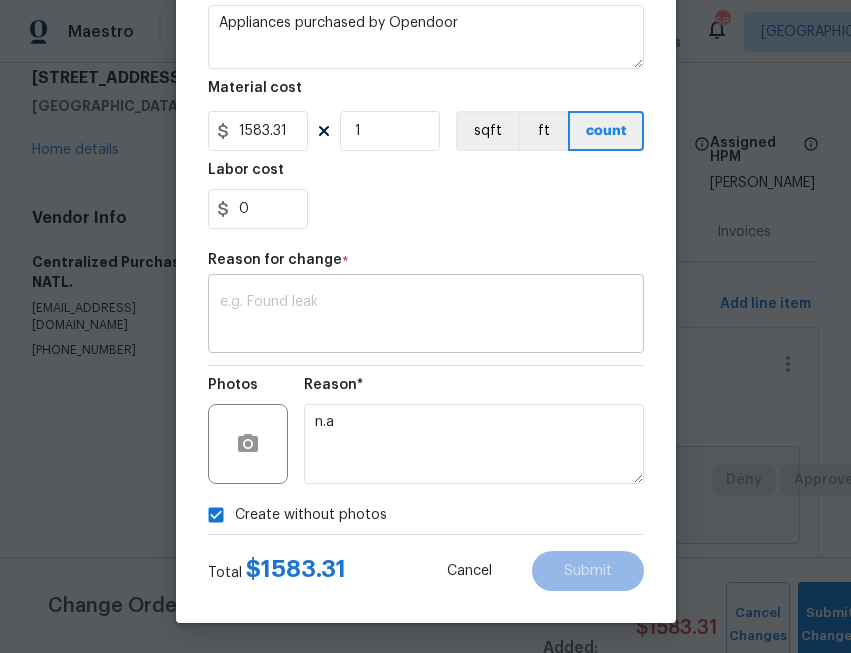click on "x ​" at bounding box center (426, 316) 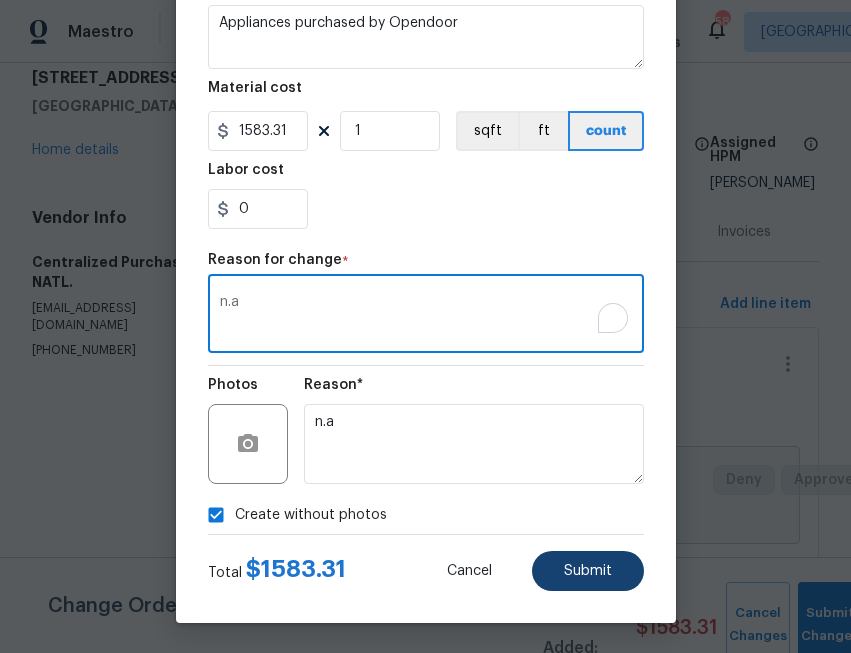 type on "n.a" 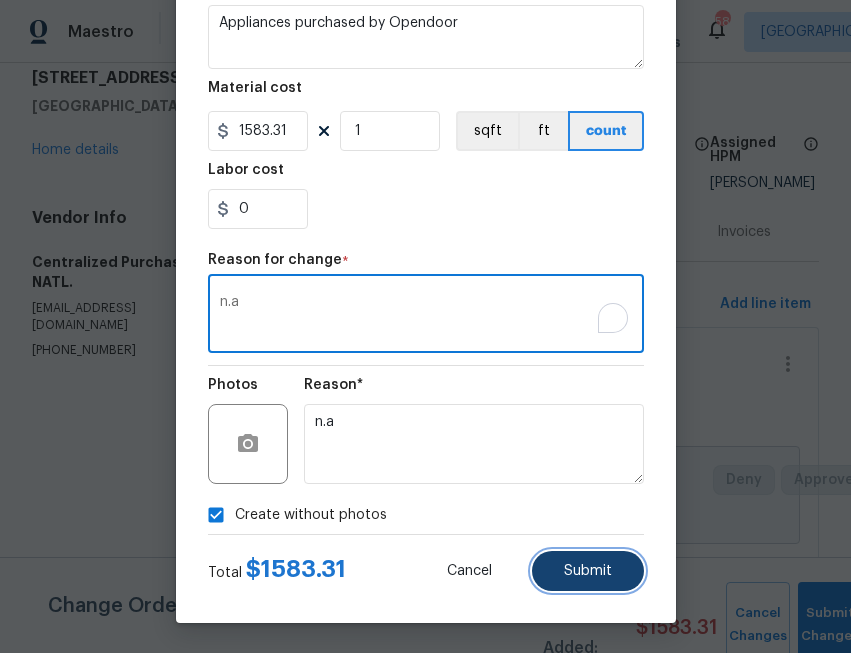 click on "Submit" at bounding box center (588, 571) 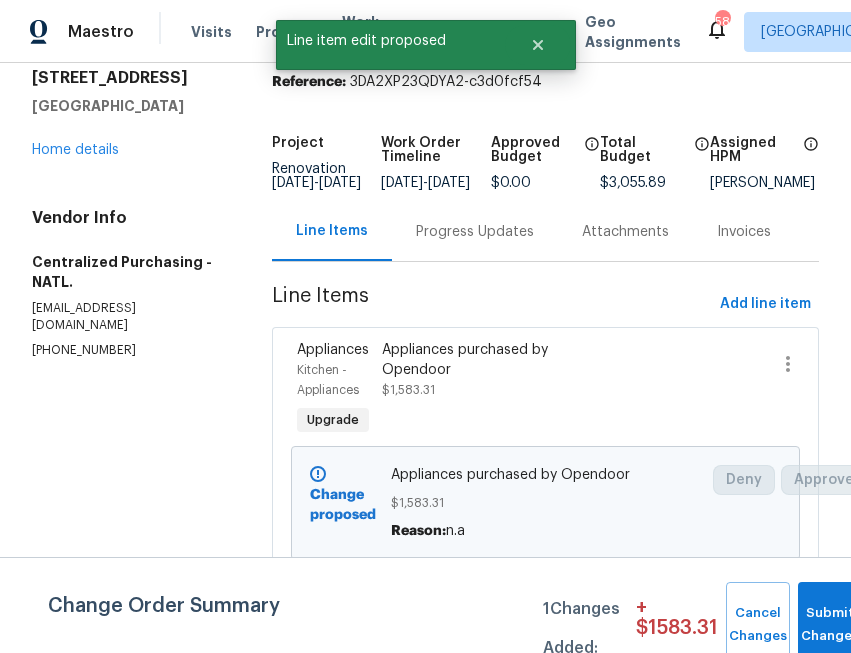 scroll, scrollTop: 0, scrollLeft: 0, axis: both 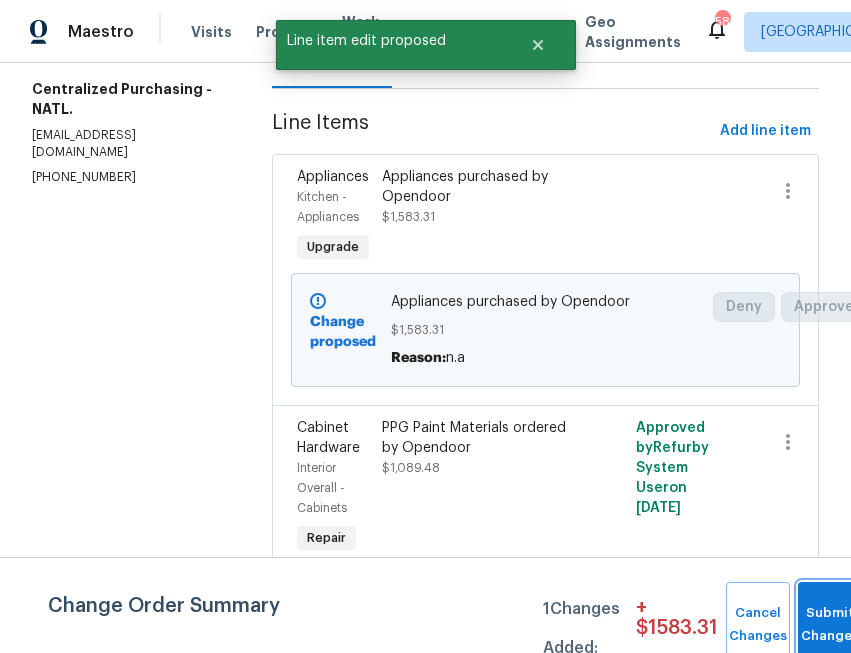 click on "Submit Changes" at bounding box center (830, 625) 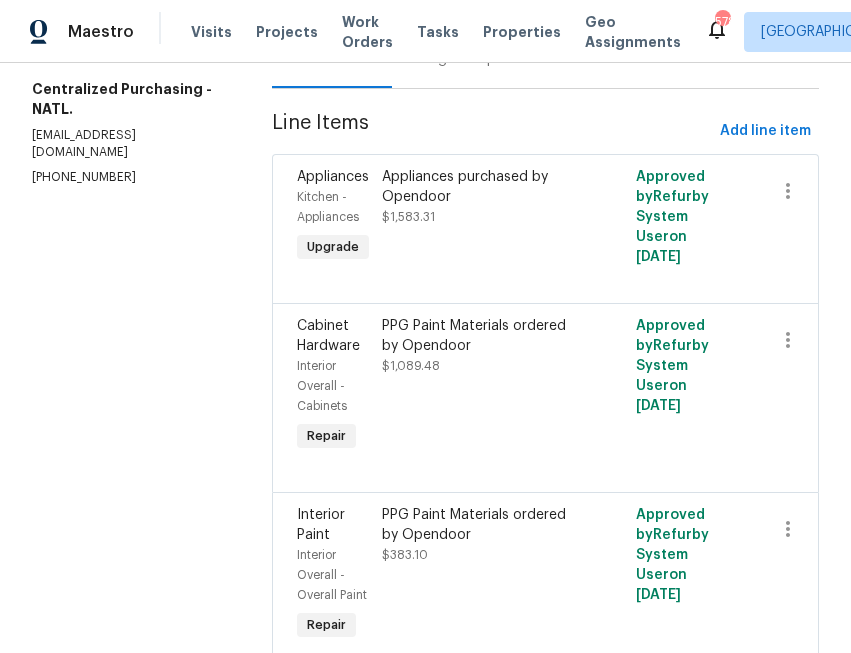 scroll, scrollTop: 0, scrollLeft: 0, axis: both 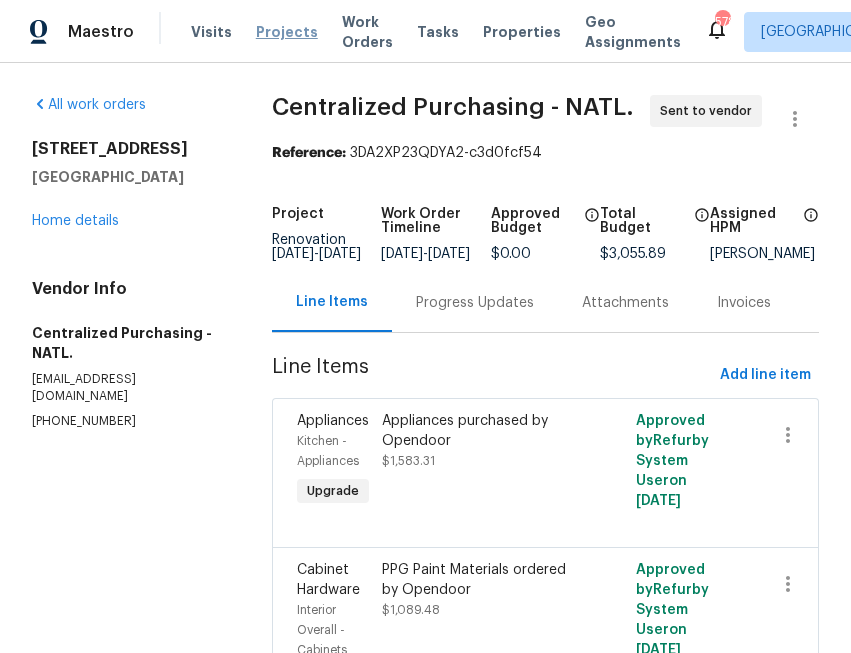 click on "Projects" at bounding box center [287, 32] 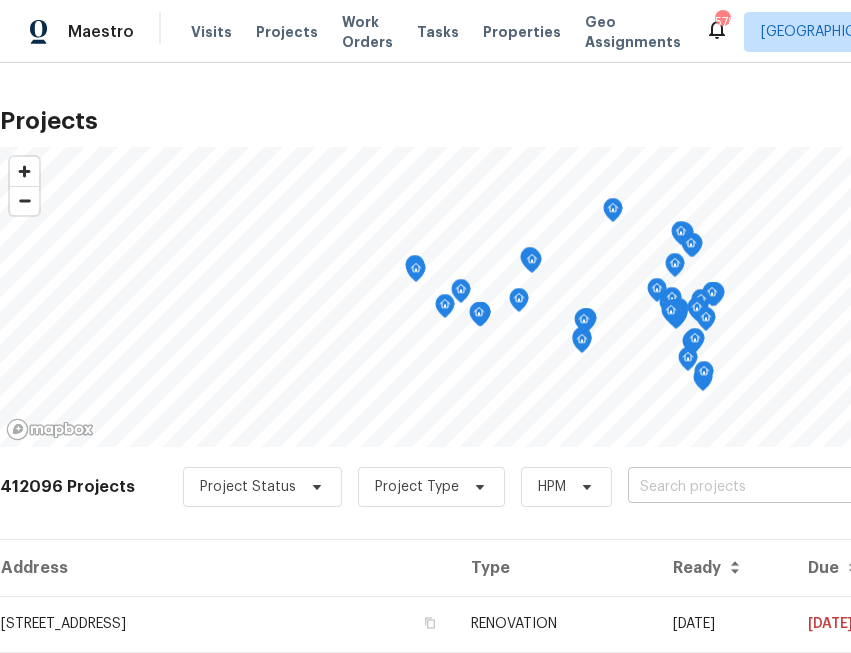 click at bounding box center [742, 487] 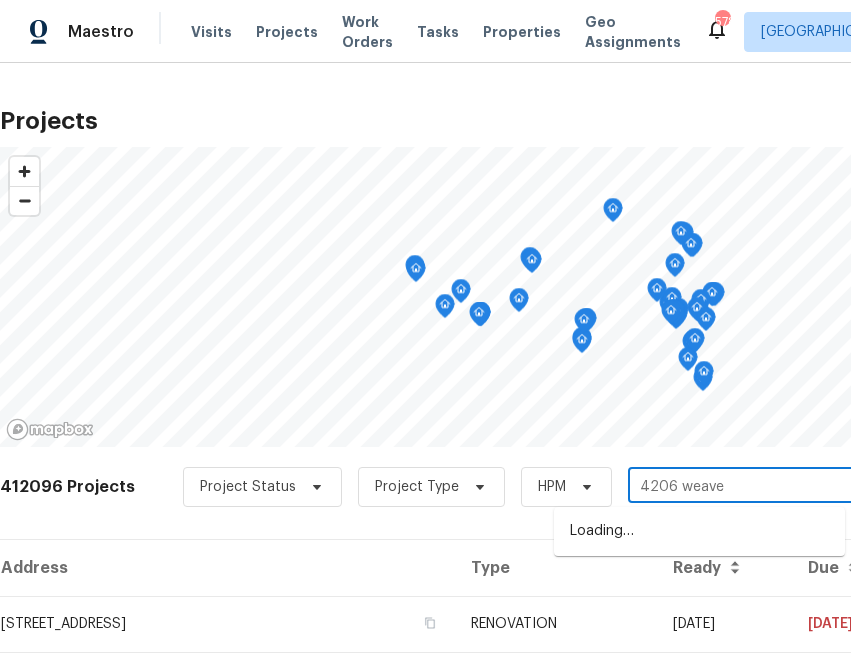 type on "4206 [PERSON_NAME]" 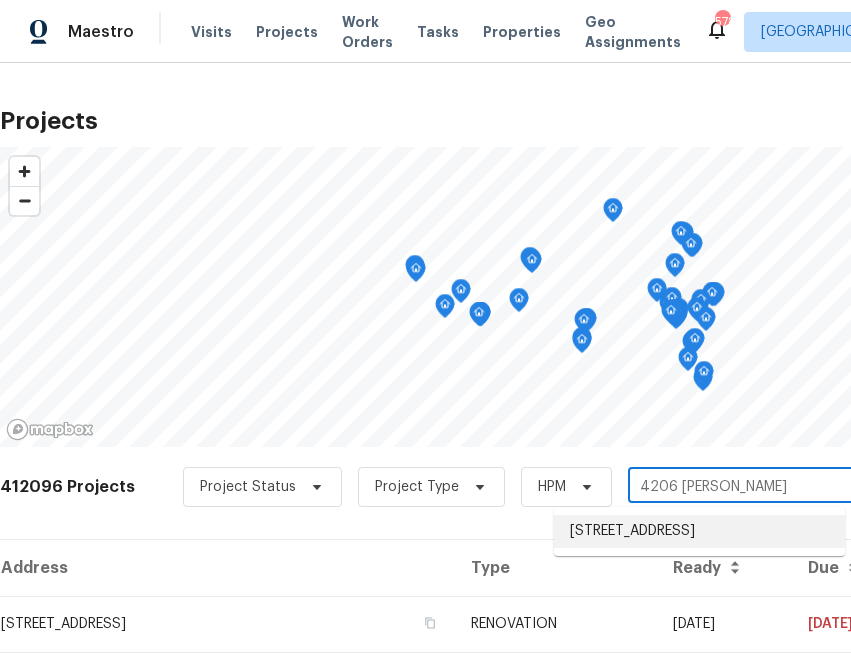 click on "[STREET_ADDRESS]" at bounding box center (699, 531) 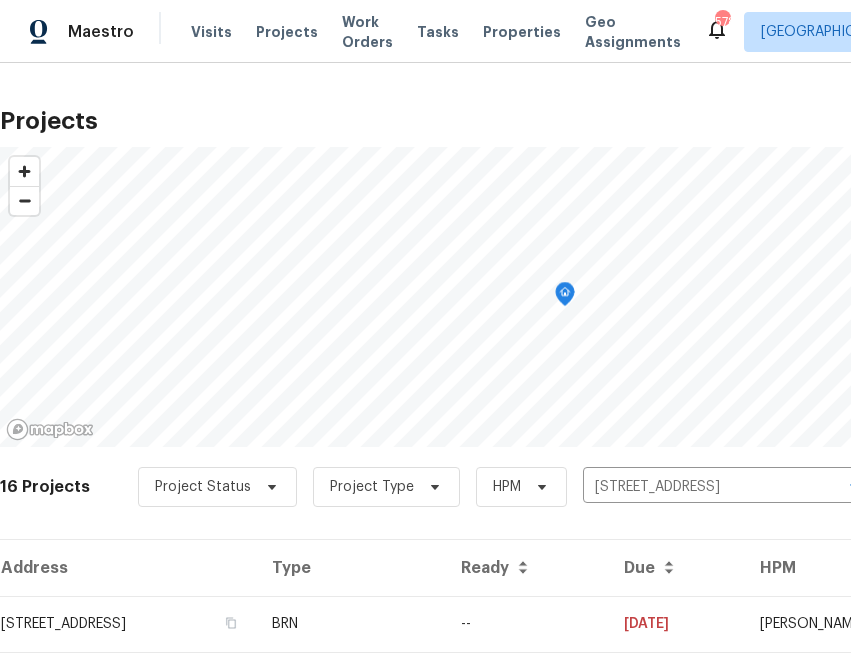 scroll, scrollTop: 59, scrollLeft: 0, axis: vertical 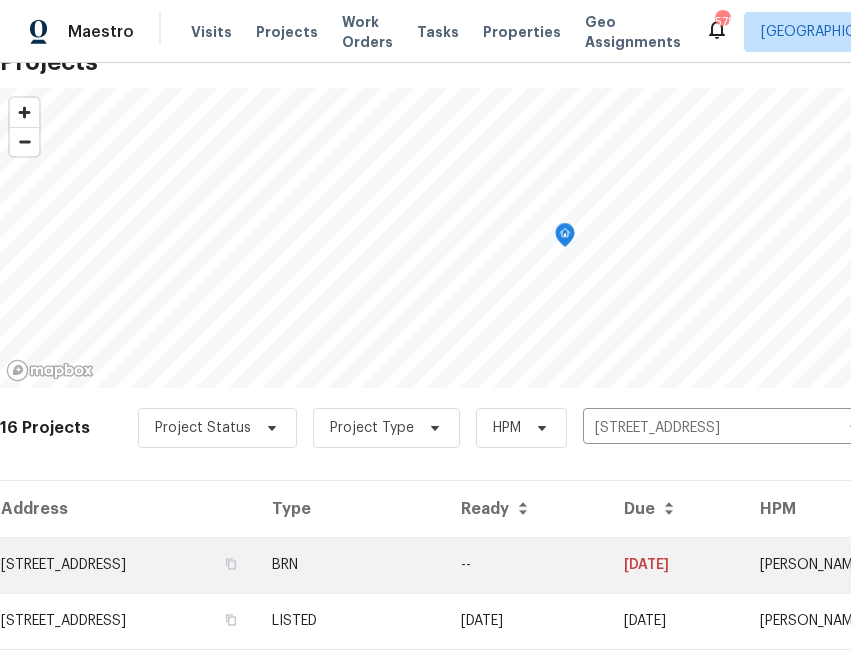 click on "[STREET_ADDRESS]" at bounding box center (128, 565) 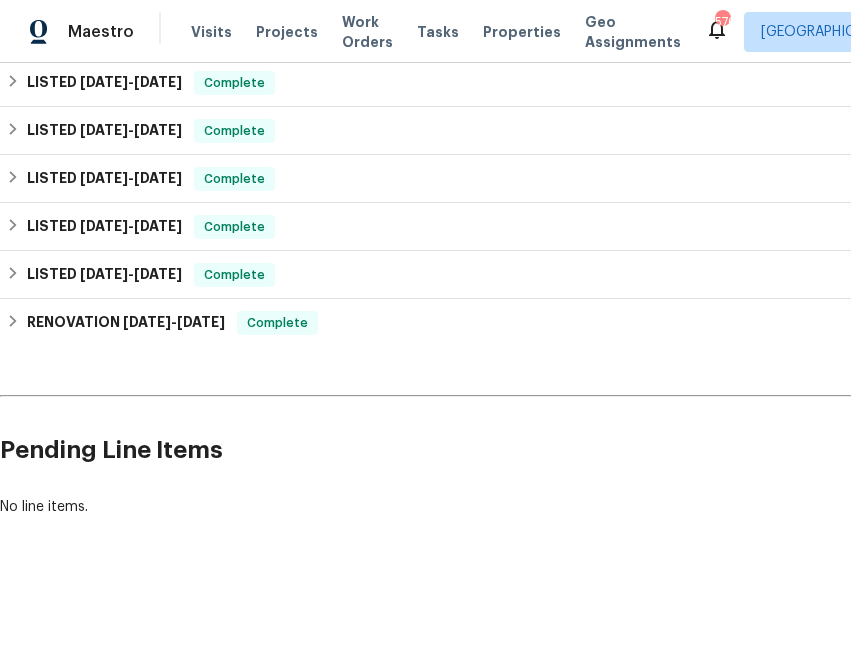 scroll, scrollTop: 915, scrollLeft: 279, axis: both 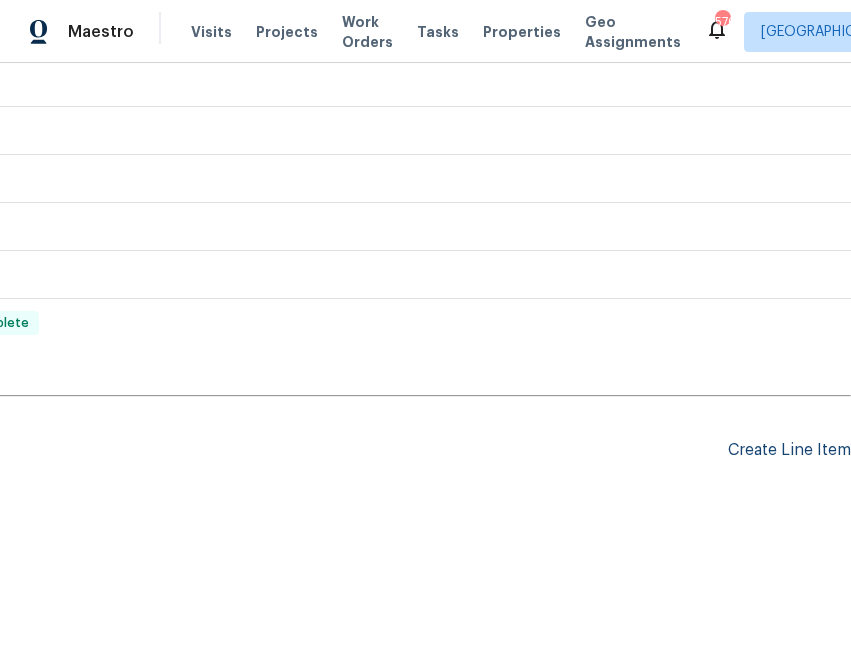 click on "Create Line Item" at bounding box center [789, 450] 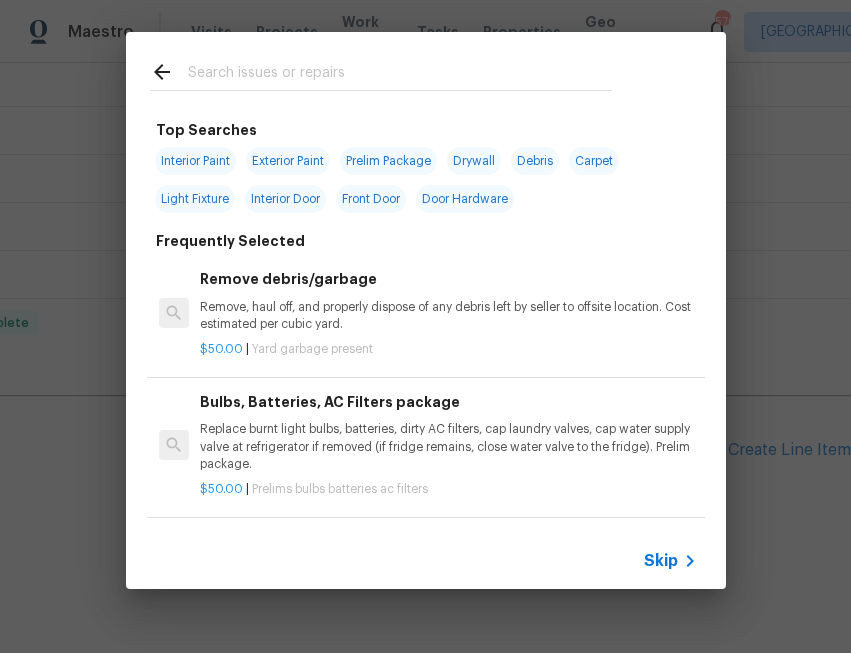 click on "Skip" at bounding box center (661, 561) 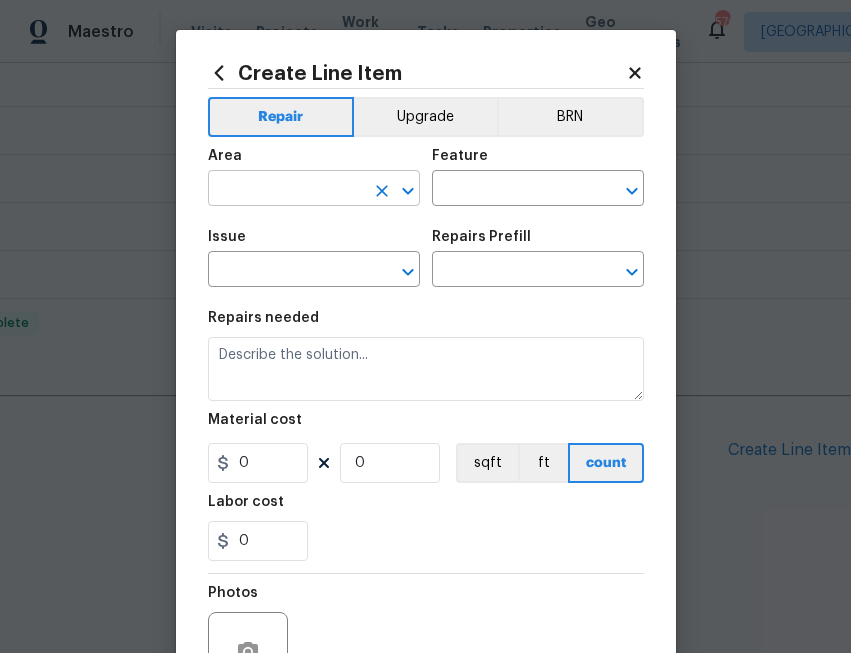 click at bounding box center (286, 190) 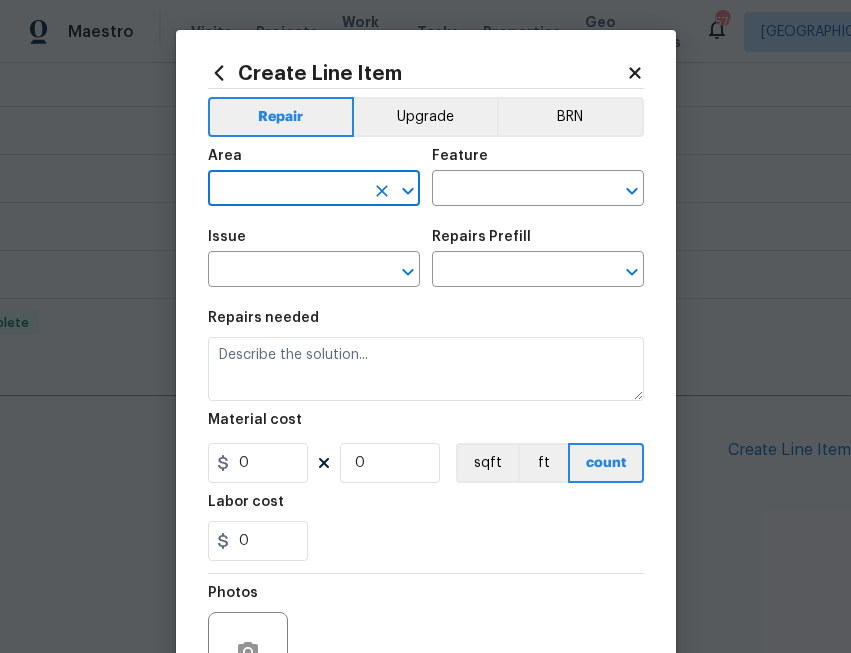 click at bounding box center [286, 190] 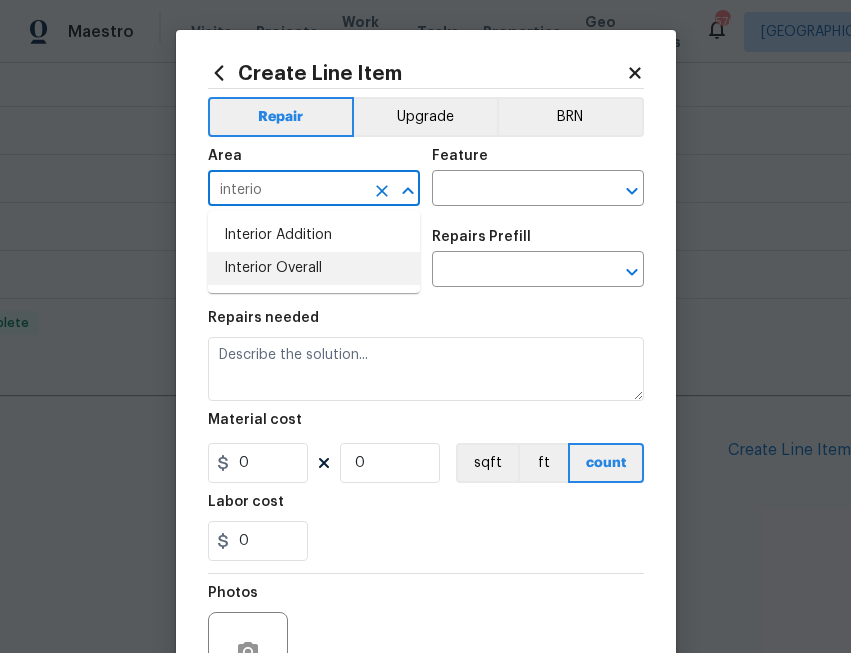 click on "Interior Overall" at bounding box center [314, 268] 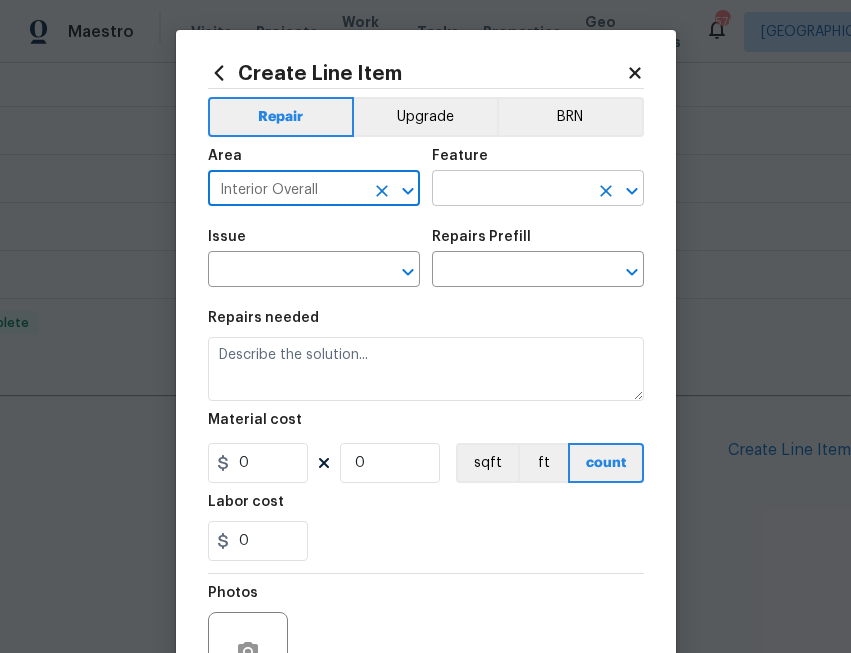click at bounding box center (510, 190) 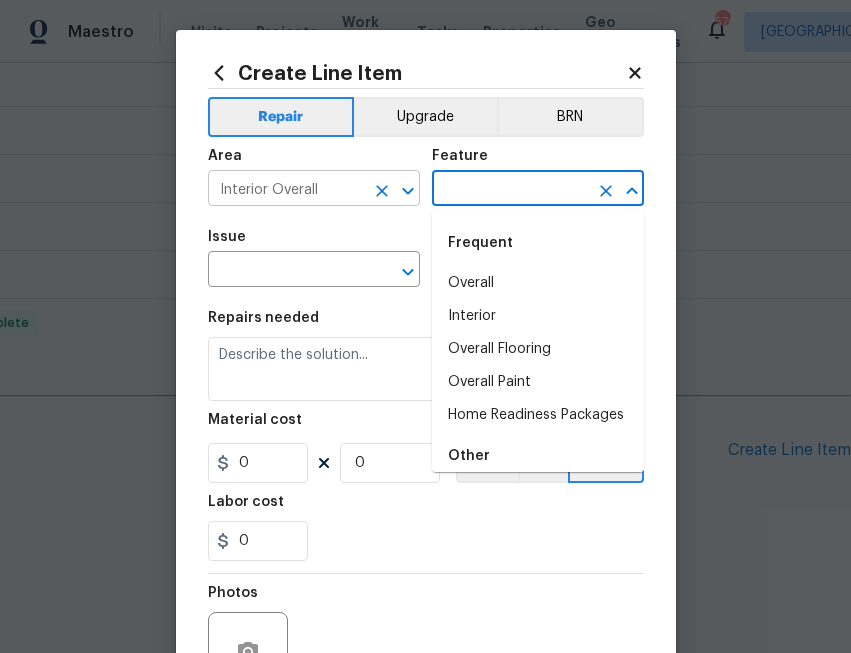 click on "Interior Overall" at bounding box center (286, 190) 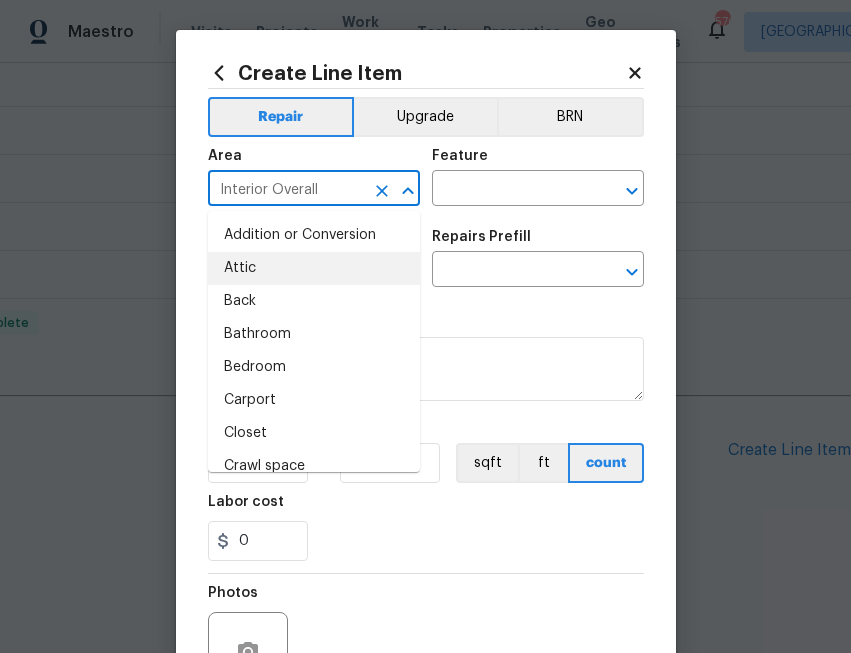 click on "Interior Overall" at bounding box center (286, 190) 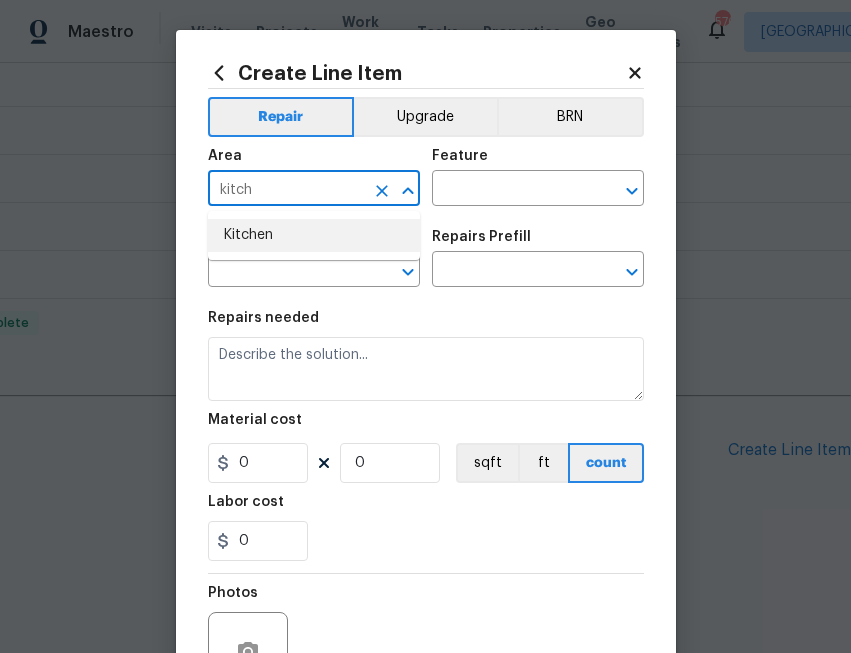 click on "Kitchen" at bounding box center [314, 235] 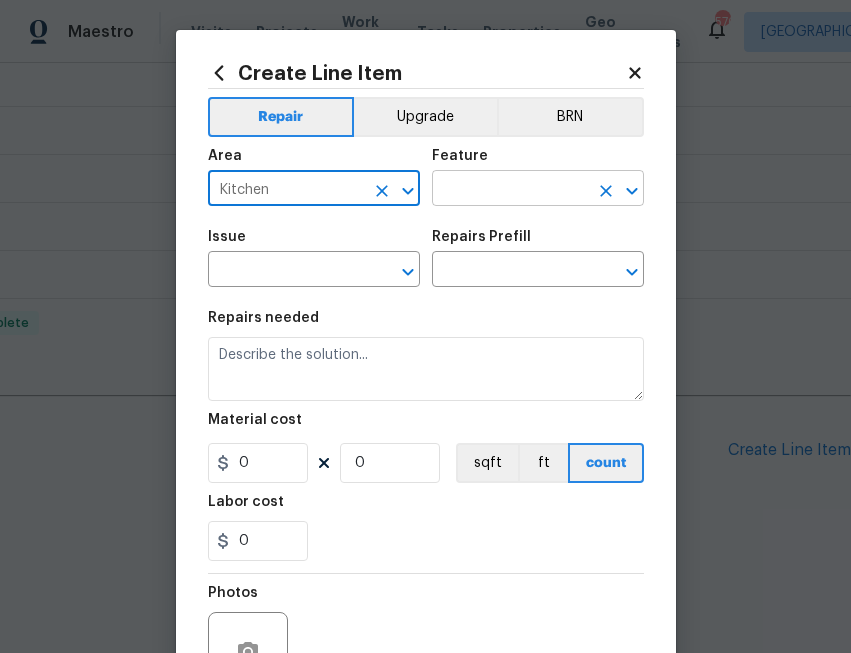 type on "Kitchen" 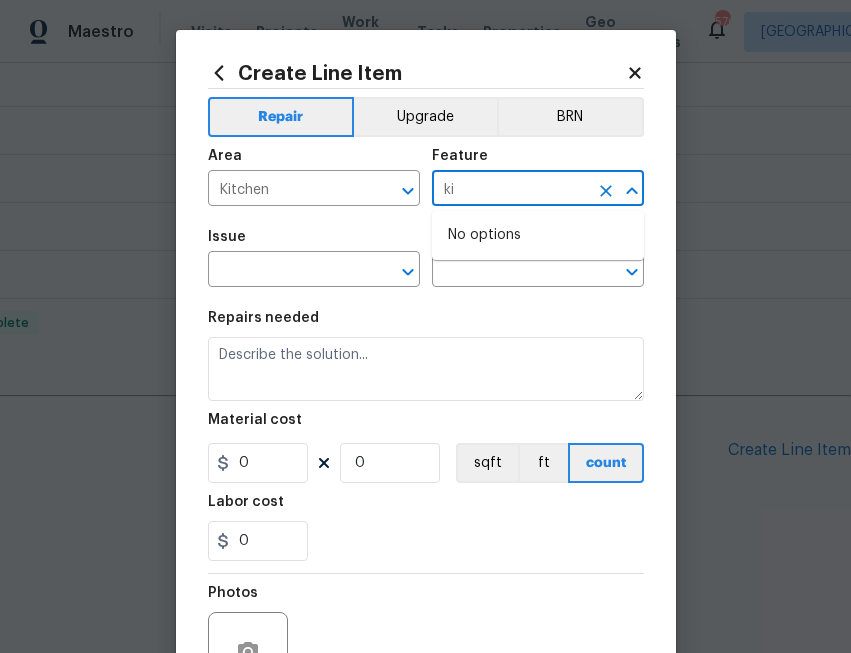 type on "k" 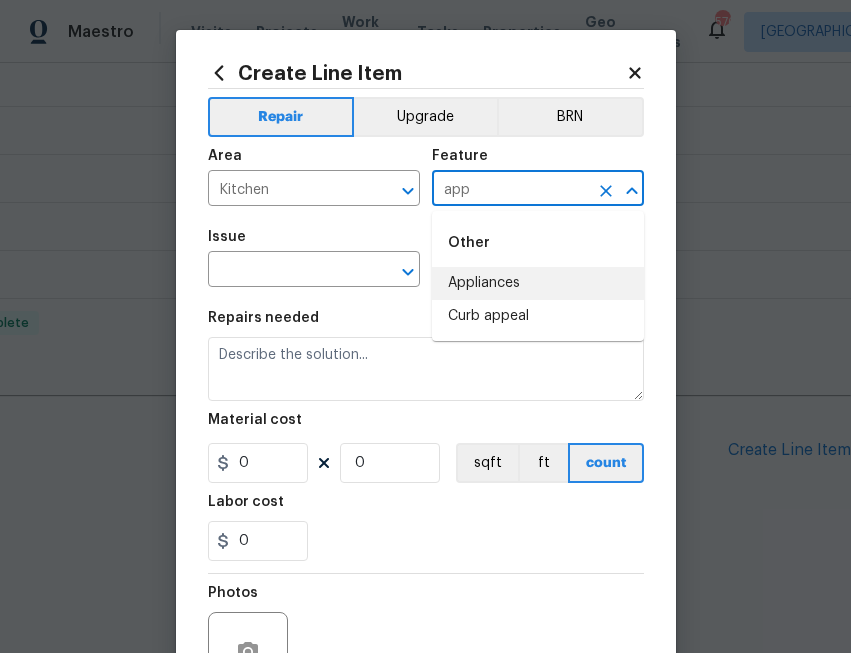 click on "Appliances" at bounding box center [538, 283] 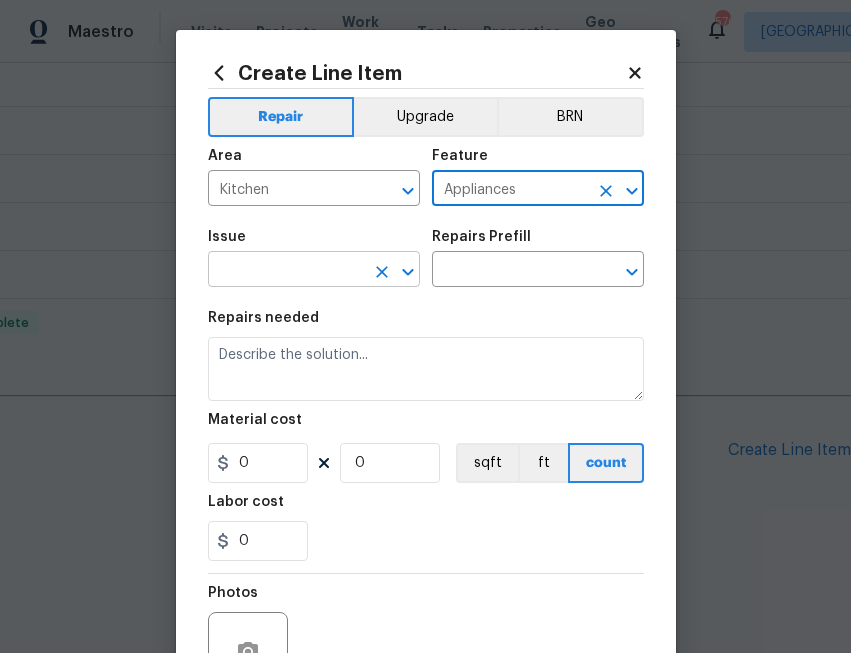 type on "Appliances" 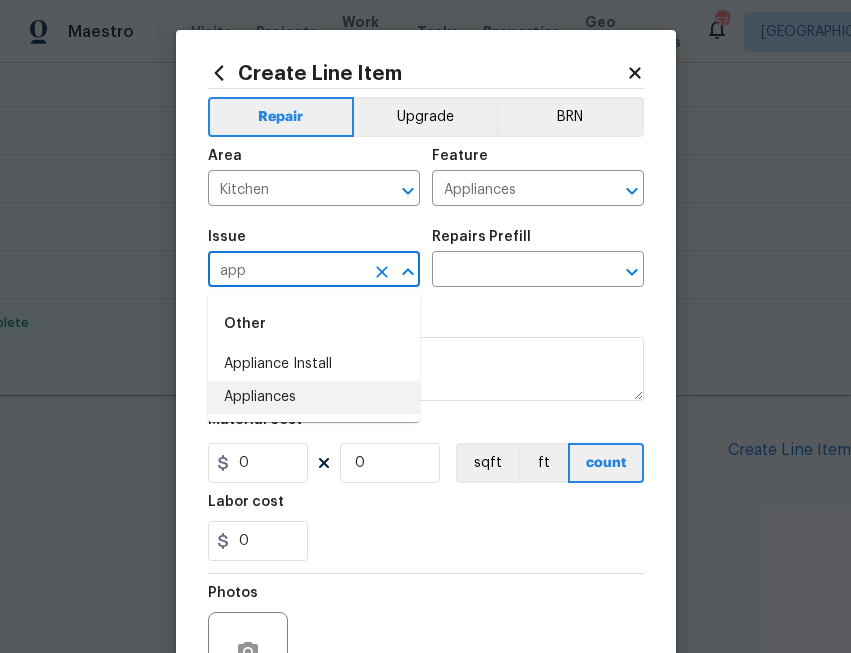 click on "Appliances" at bounding box center (314, 397) 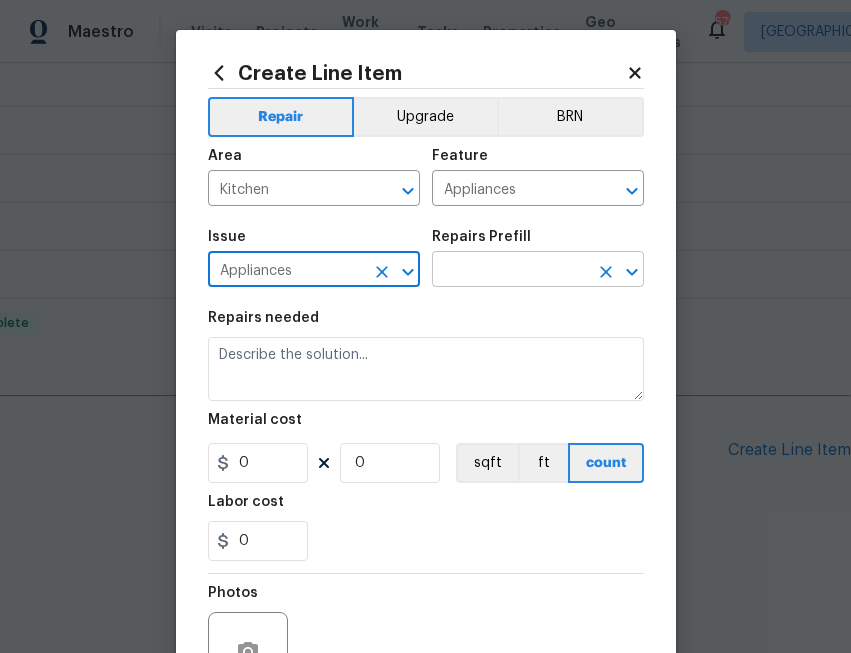 type on "Appliances" 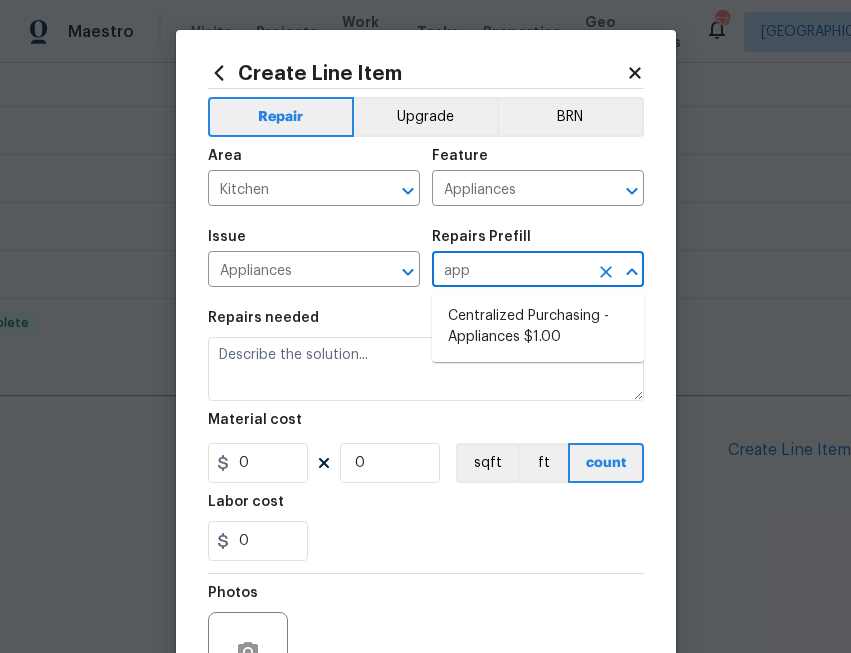 type on "appl" 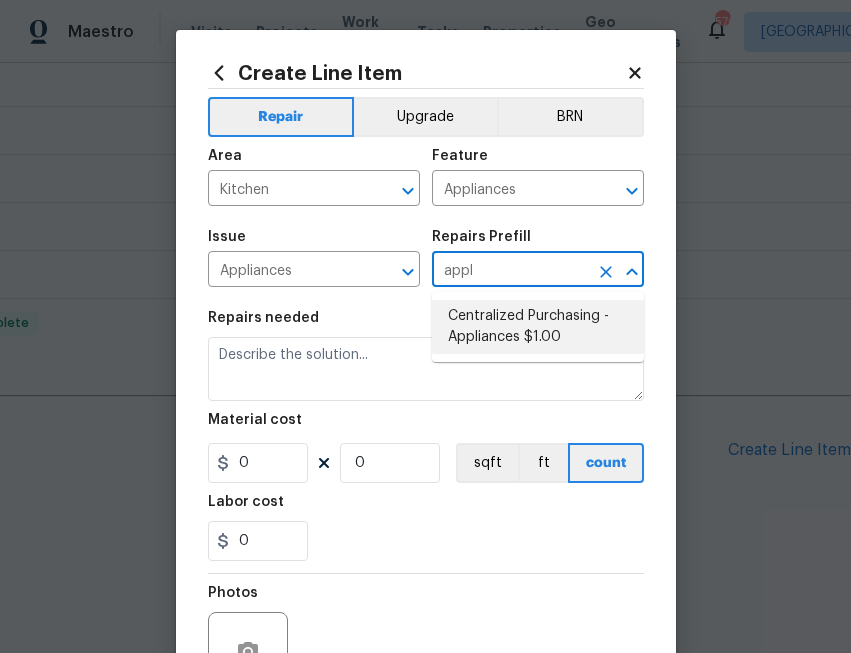 click on "Centralized Purchasing - Appliances $1.00" at bounding box center [538, 327] 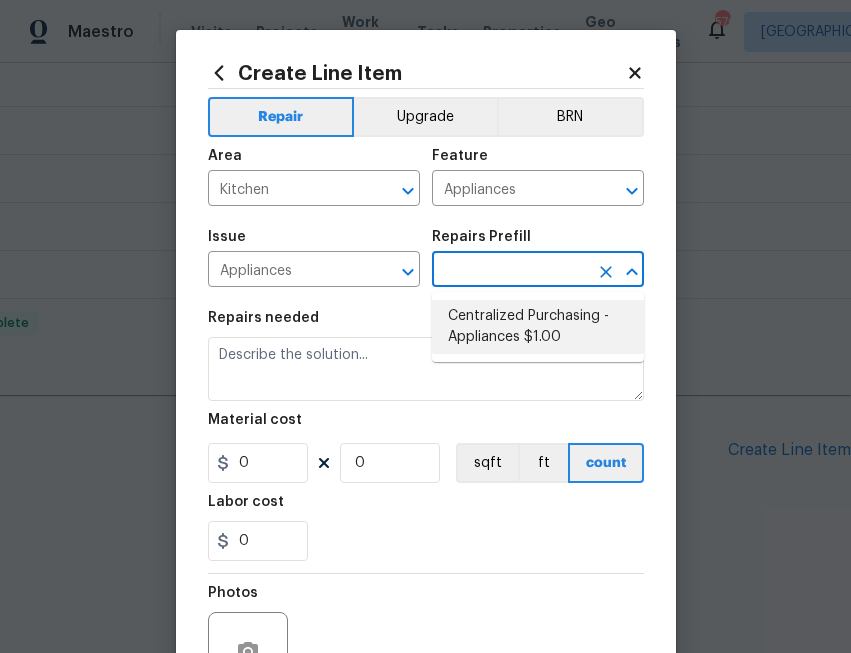 type on "Centralized Purchasing - Appliances $1.00" 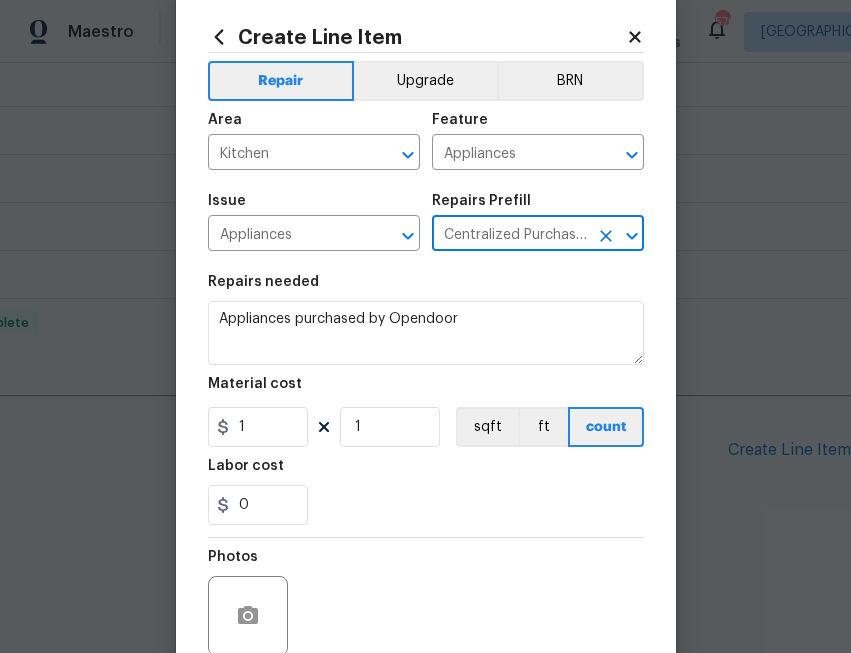 scroll, scrollTop: 39, scrollLeft: 0, axis: vertical 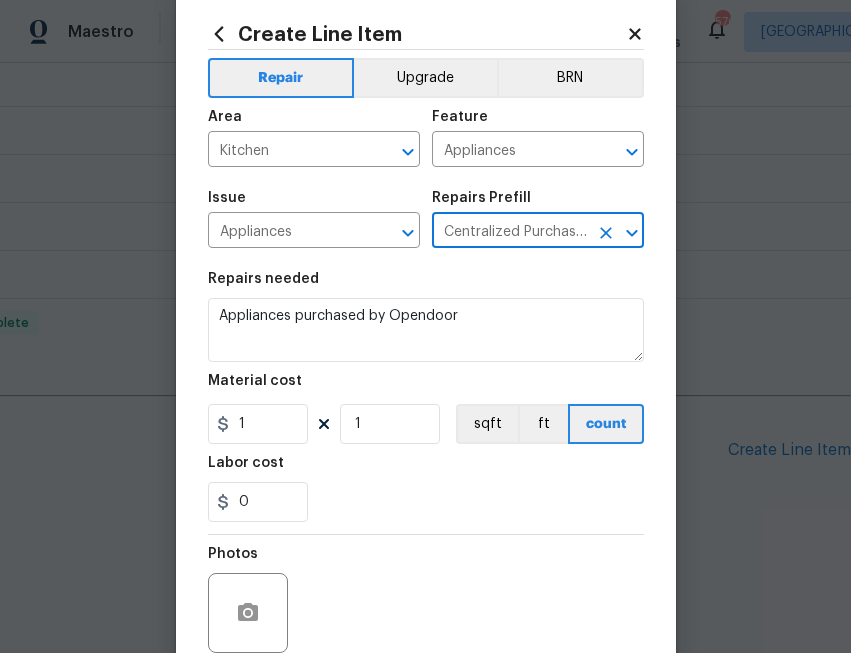 type on "Centralized Purchasing - Appliances $1.00" 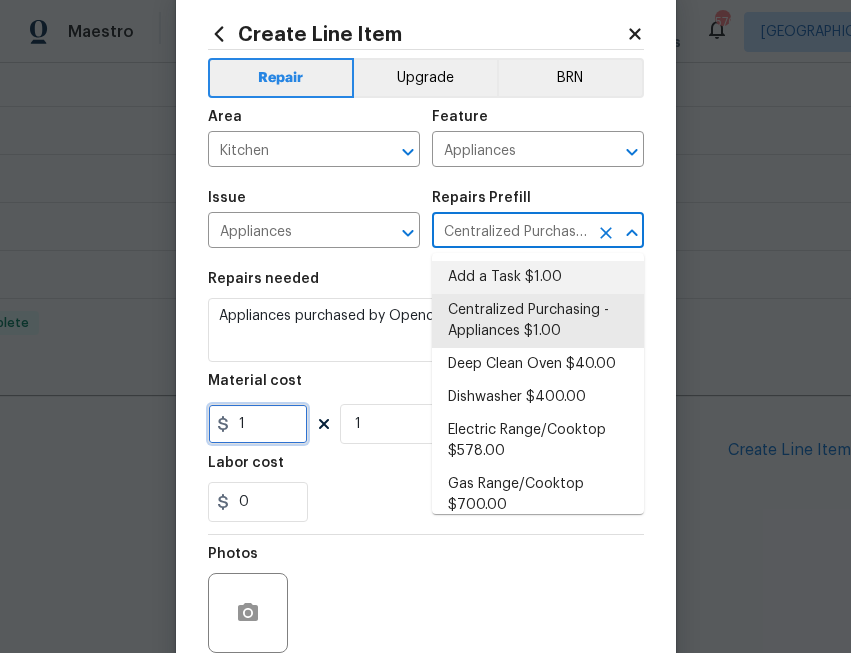 click on "1" at bounding box center (258, 424) 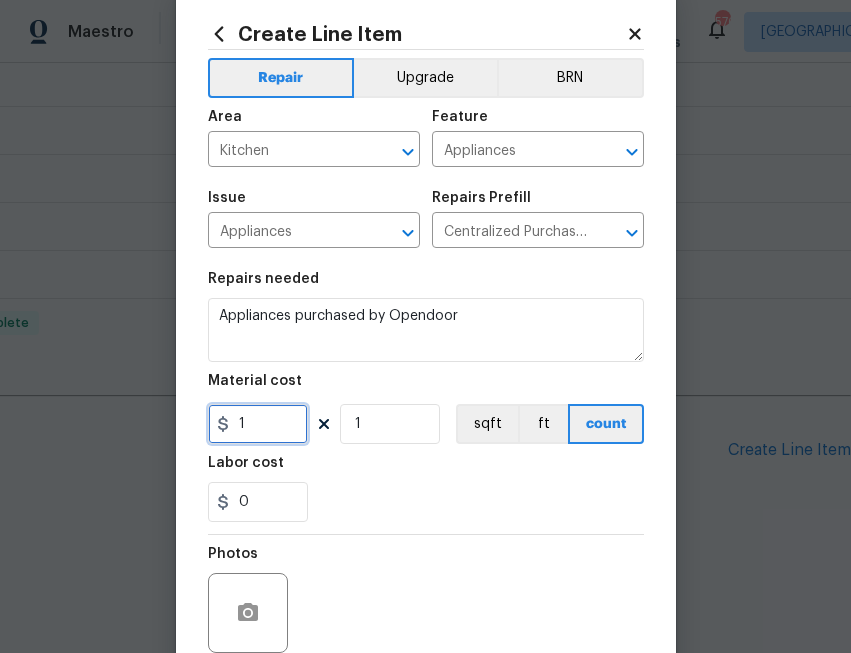 click on "1" at bounding box center (258, 424) 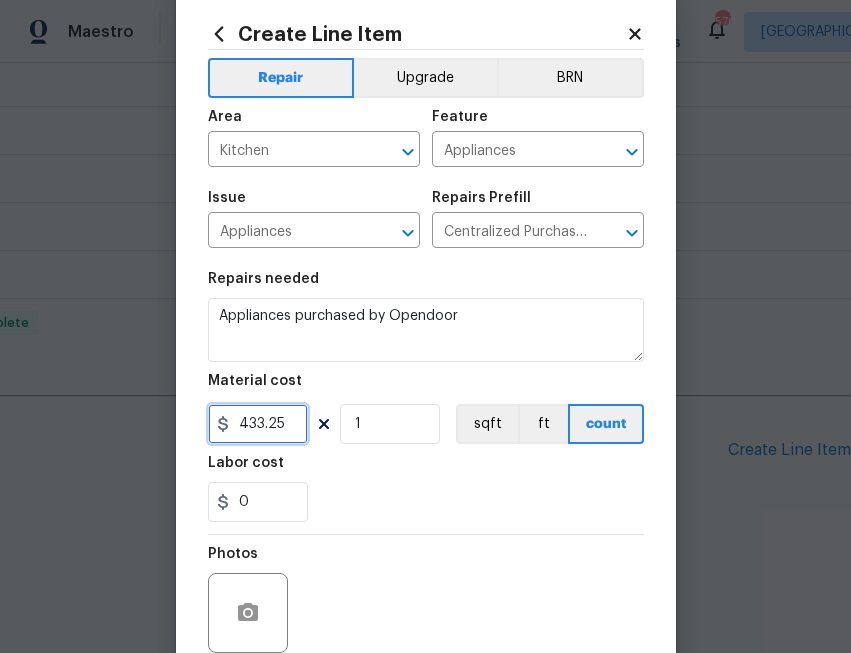 type on "433.25" 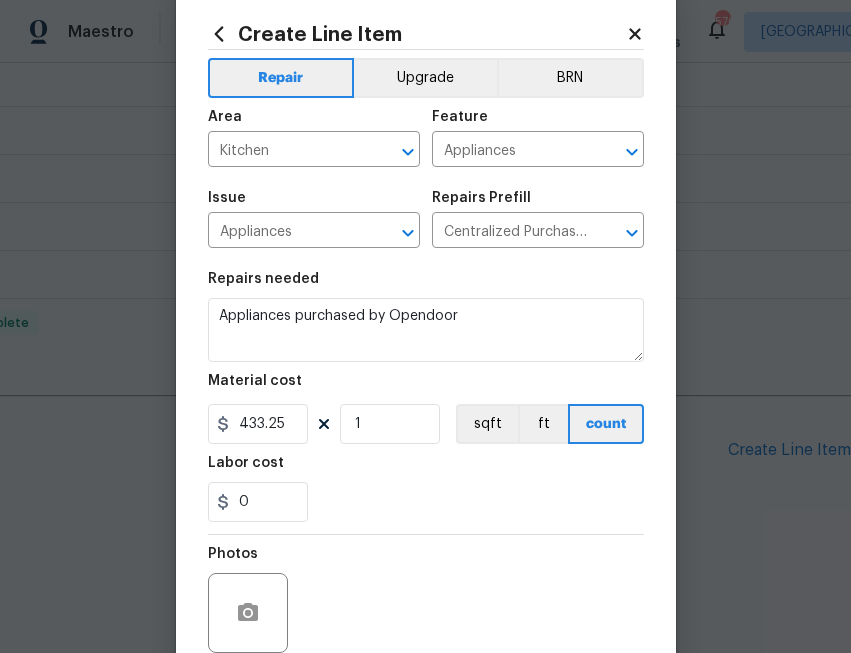 click on "0" at bounding box center [426, 502] 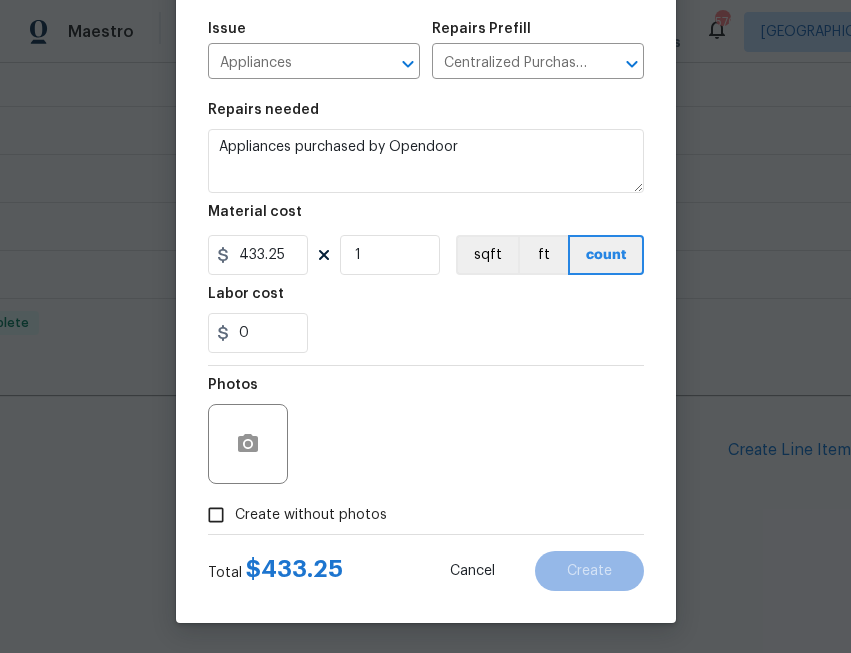 click on "Create without photos" at bounding box center [311, 515] 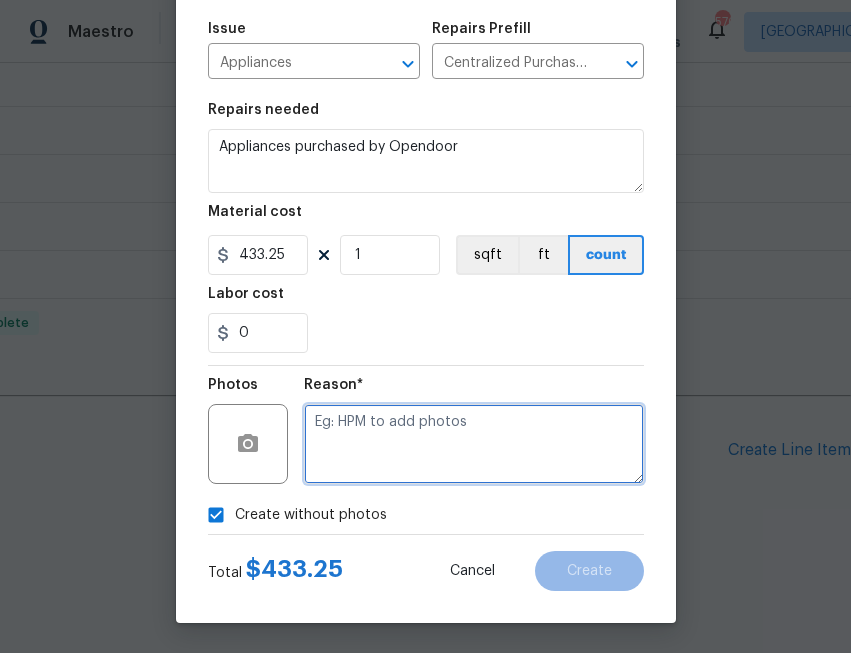 click at bounding box center [474, 444] 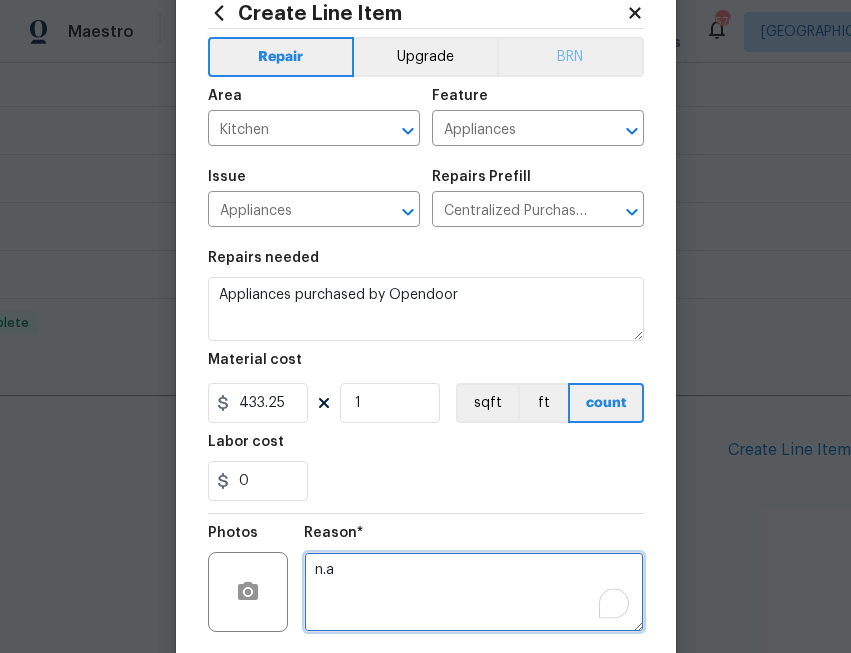 type on "n.a" 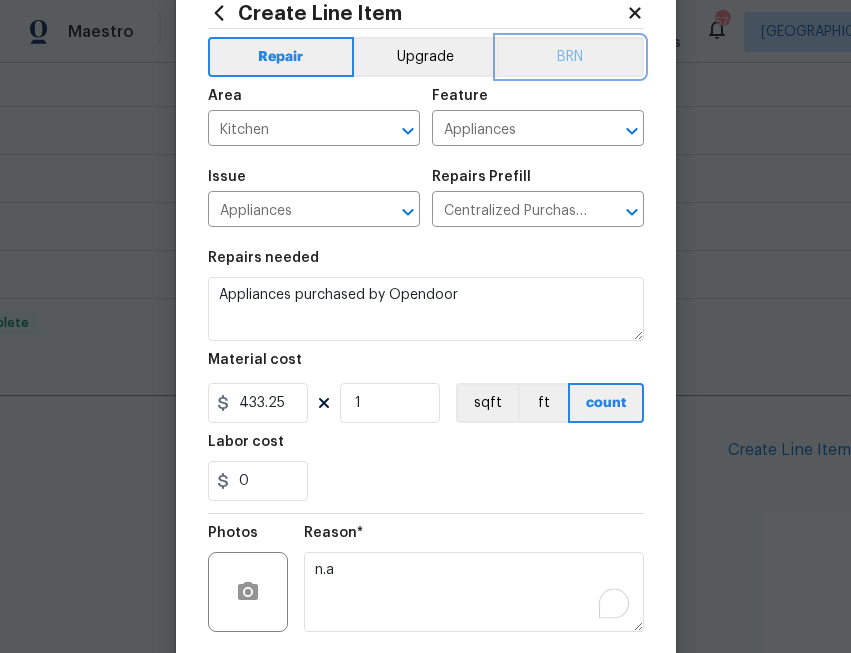 click on "BRN" at bounding box center [570, 57] 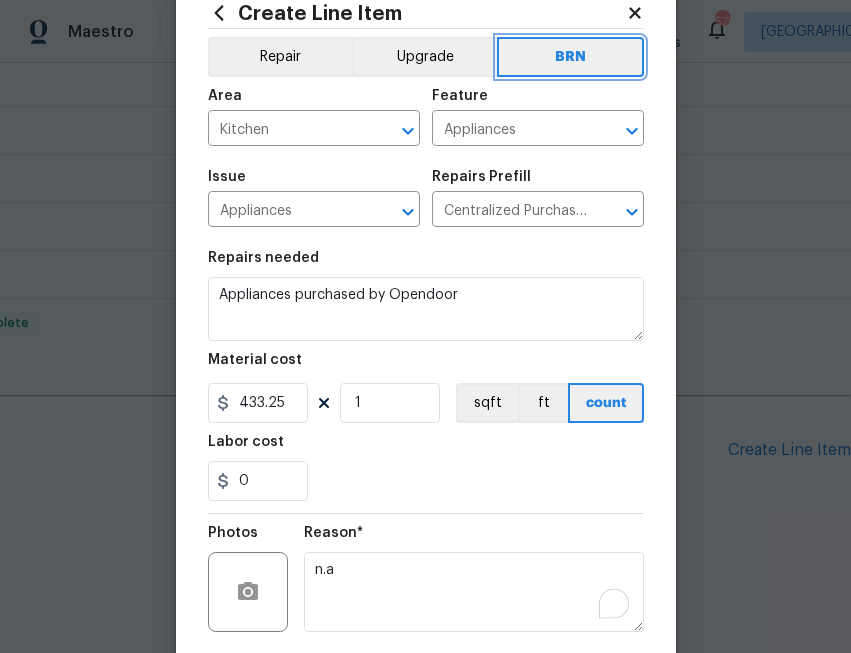 scroll, scrollTop: 209, scrollLeft: 0, axis: vertical 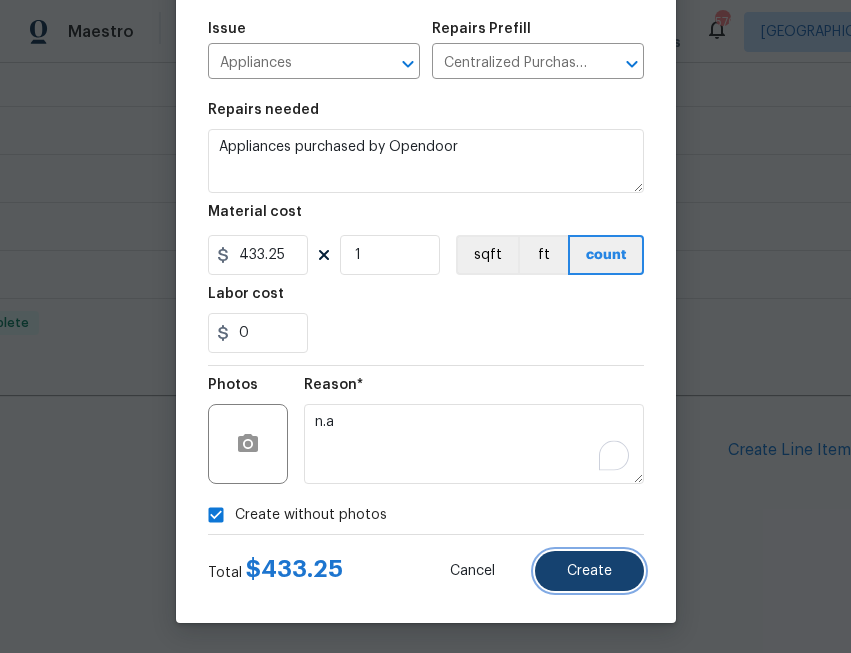 click on "Create" at bounding box center (589, 571) 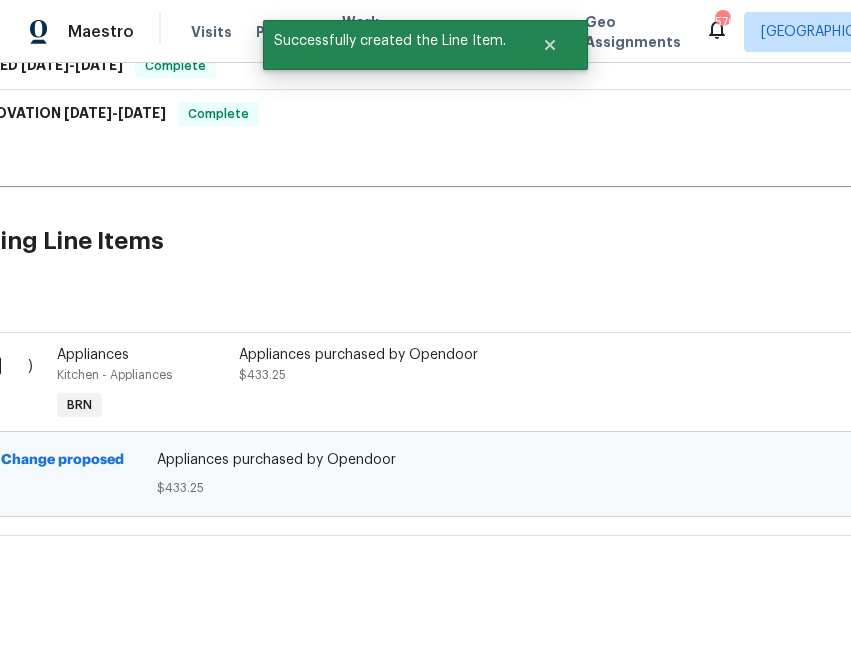 scroll, scrollTop: 1124, scrollLeft: 0, axis: vertical 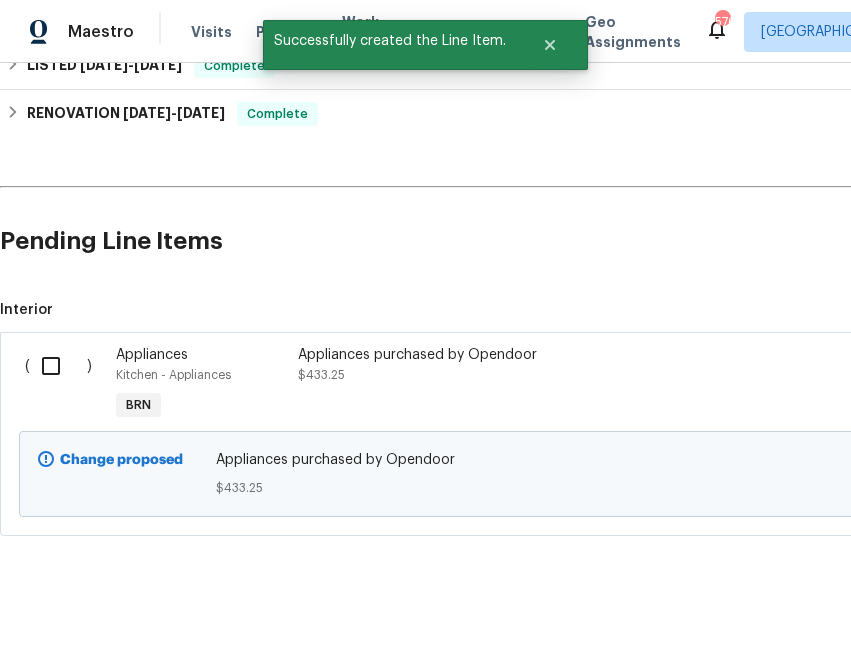 click at bounding box center [58, 366] 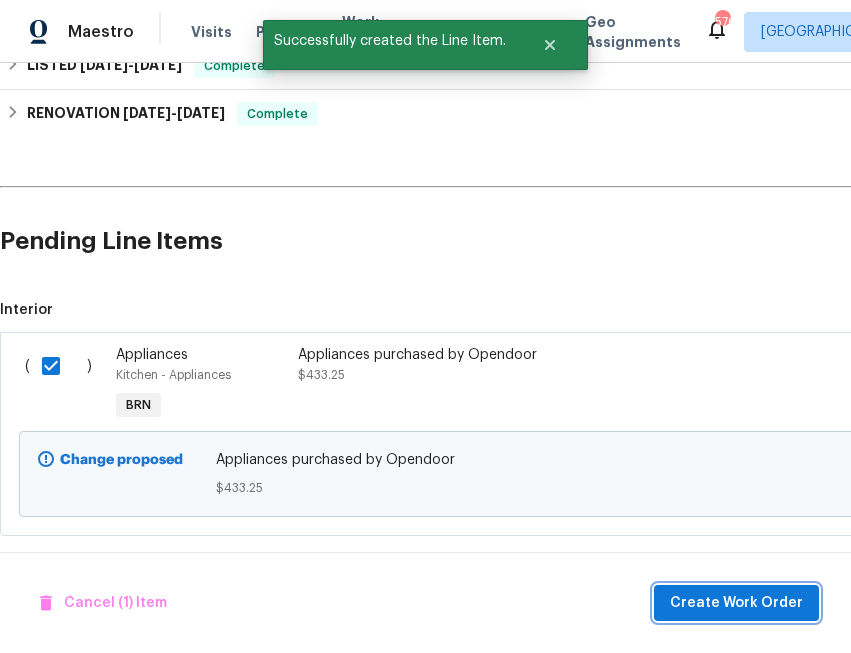 click on "Create Work Order" at bounding box center [736, 603] 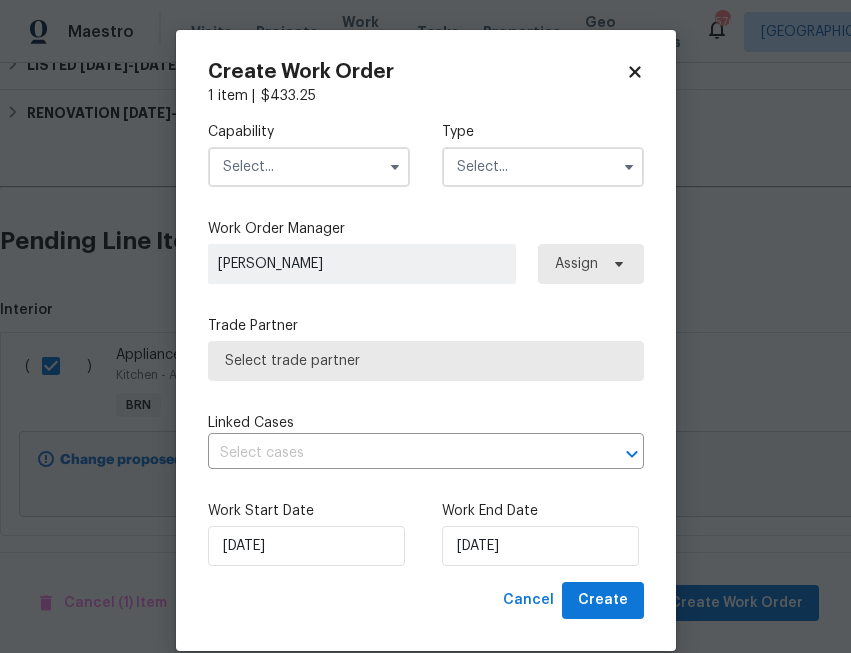 click at bounding box center (309, 167) 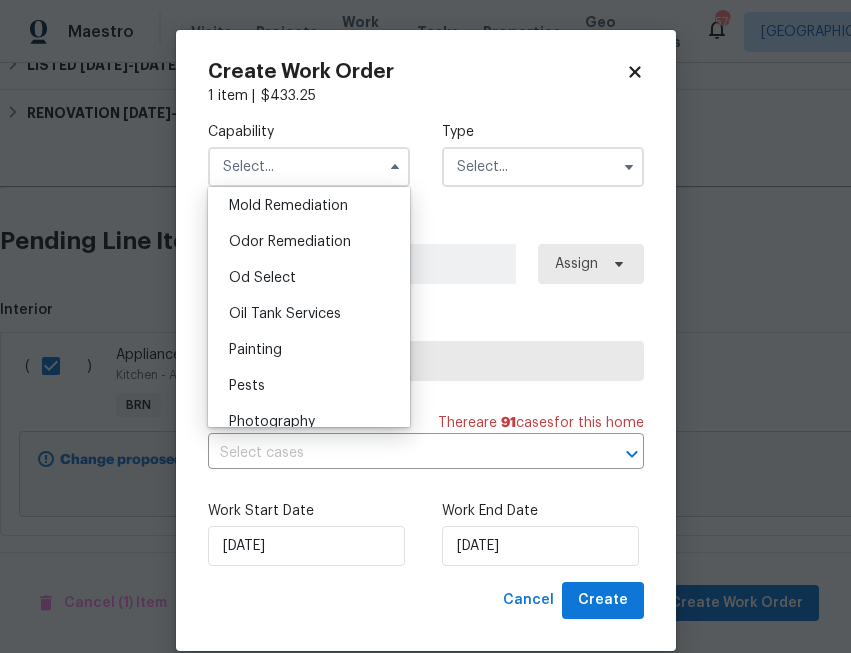 scroll, scrollTop: 1626, scrollLeft: 0, axis: vertical 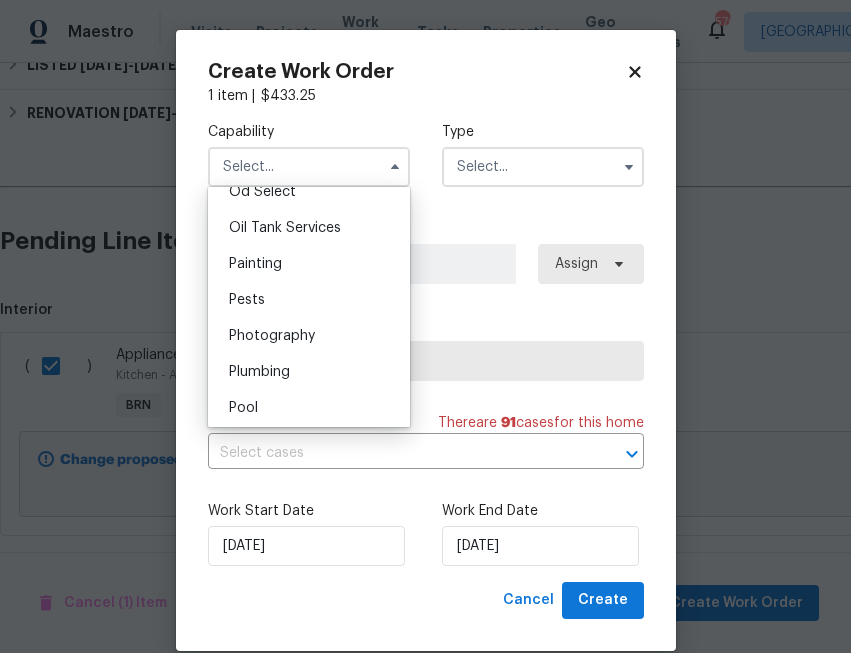 click on "Painting" at bounding box center [309, 264] 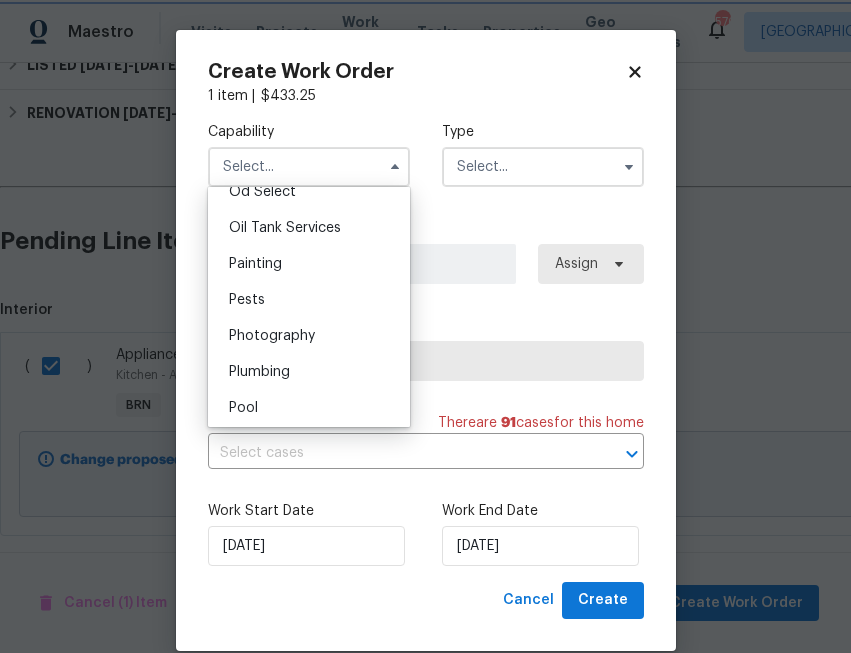 type on "Painting" 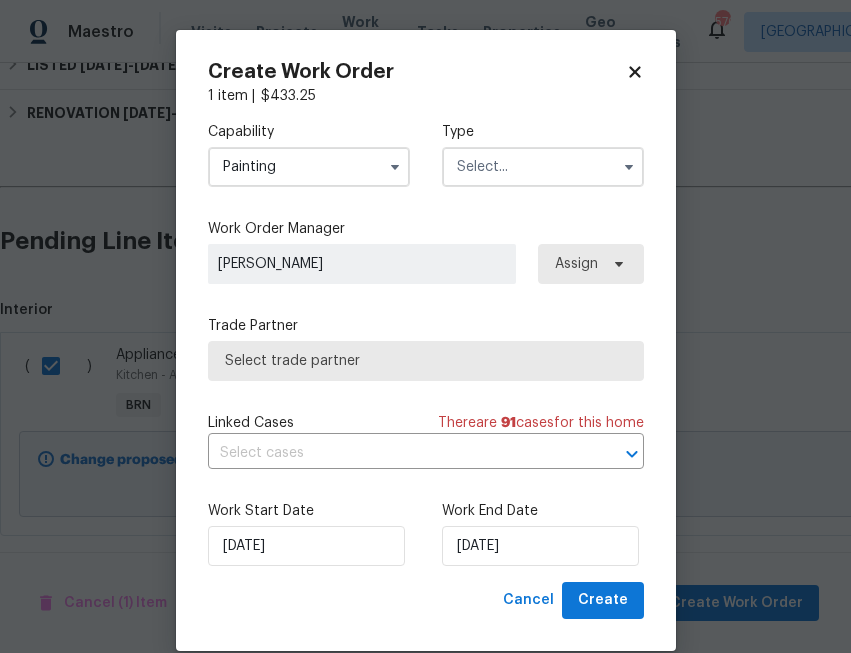 click on "Capability   Painting Agent Appliance Bathtub Resurfacing BRN And Lrr Broker Cabinets Carpet Cleaning Chimney Cleaning Cleaning Maintenance Concrete Flatwork Countertop Countertop Resurfacing Crawl Space Data Labeling Day One Walk Dispatch Electrical Engineering Fencing Fireplace Flooring Floor Refinishing Foundation Garage Door Gas Line Service General Contractor General Inspector Glass Window Gutters Handyman Hardscape Landscape Home Assessment HVAC Irrigation Junk Removal Landscaping Maintenance Land Surveying Living Area Measurement Locksmith Masonry Mold Remediation Odor Remediation Od Select Oil Tank Services Painting Pests Photography Plumbing Pool Pool Repair Pressure Washing Radon Testing Reno Valuations Restoration Roof Security Septic Sewer Inspections And Repairs Siding Snow Structural Tree Services Valuations [PERSON_NAME] Wildlife Type   Work Order Manager   [PERSON_NAME] Assign Trade Partner   Select trade partner Linked Cases There  are   91  case s  for this home   ​ Work Start Date   [DATE]" at bounding box center [426, 344] 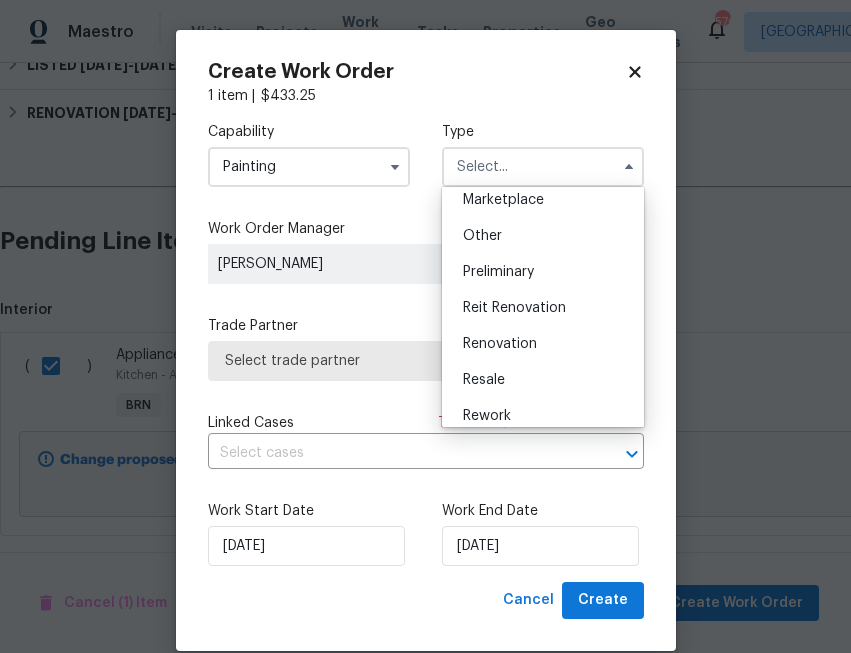scroll, scrollTop: 384, scrollLeft: 0, axis: vertical 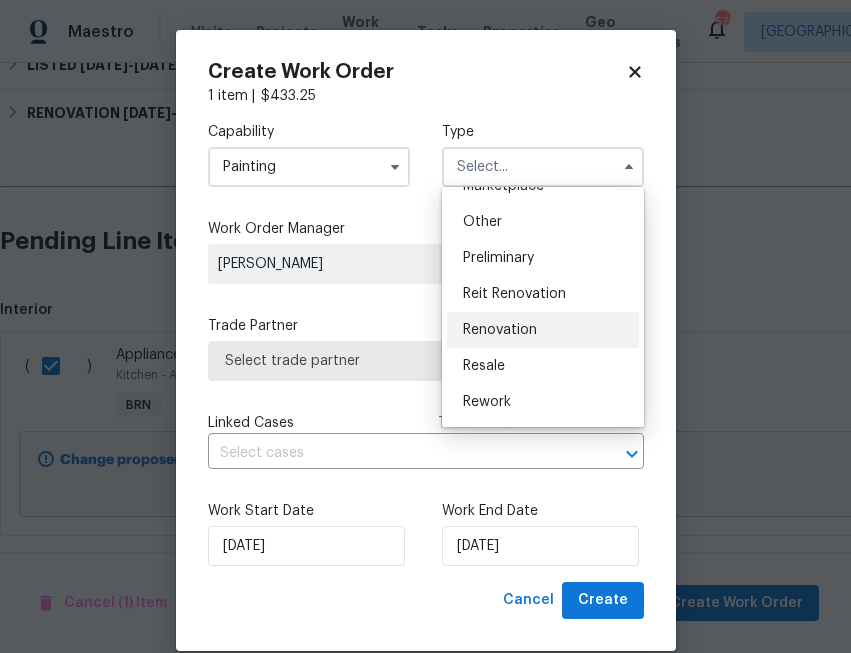 click on "Renovation" at bounding box center (500, 330) 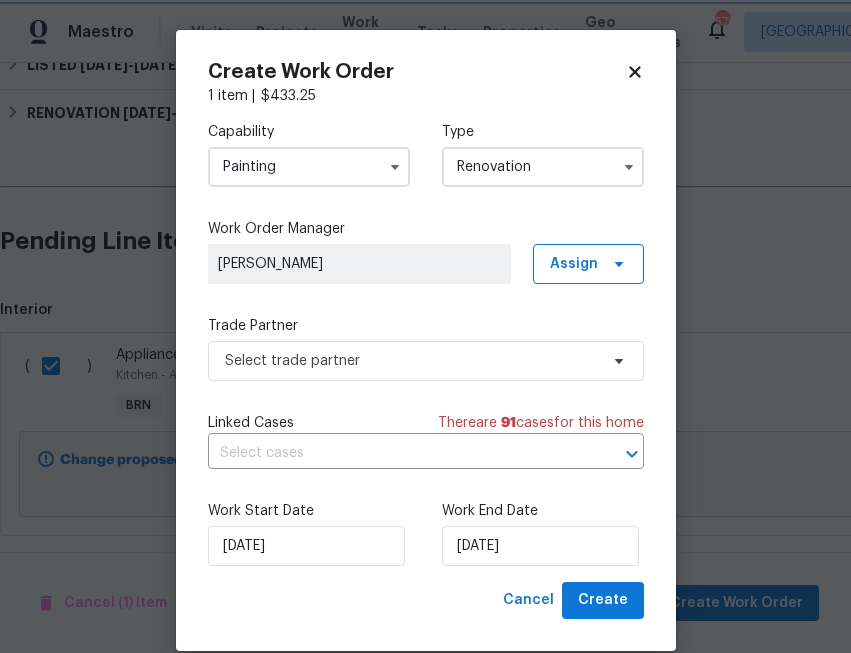 scroll, scrollTop: 0, scrollLeft: 0, axis: both 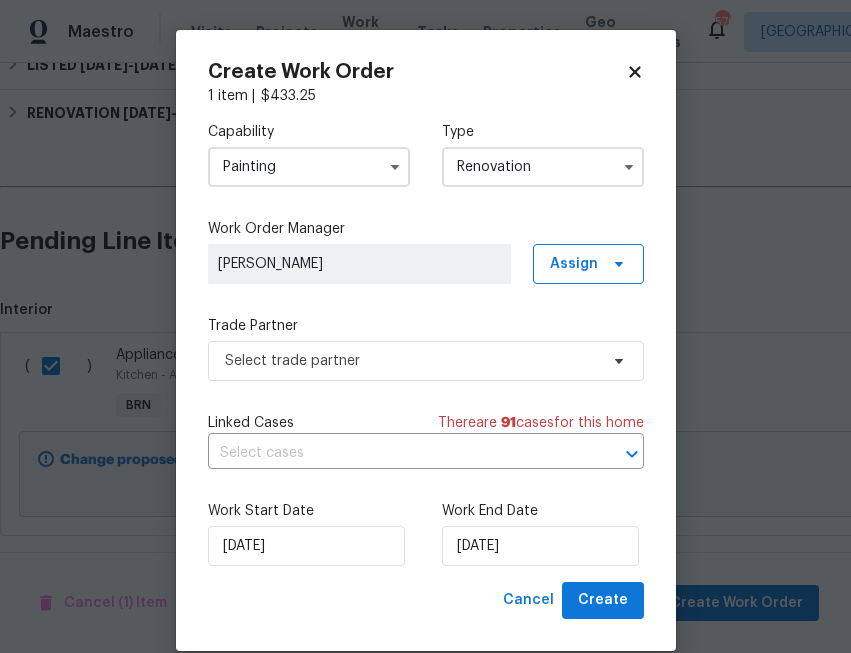 click on "Renovation" at bounding box center [543, 167] 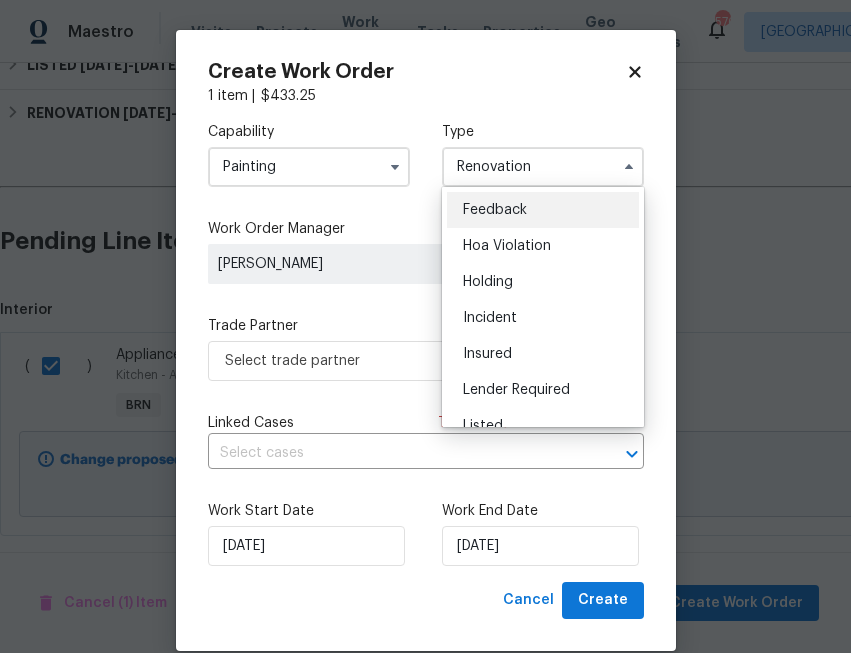 scroll, scrollTop: 454, scrollLeft: 0, axis: vertical 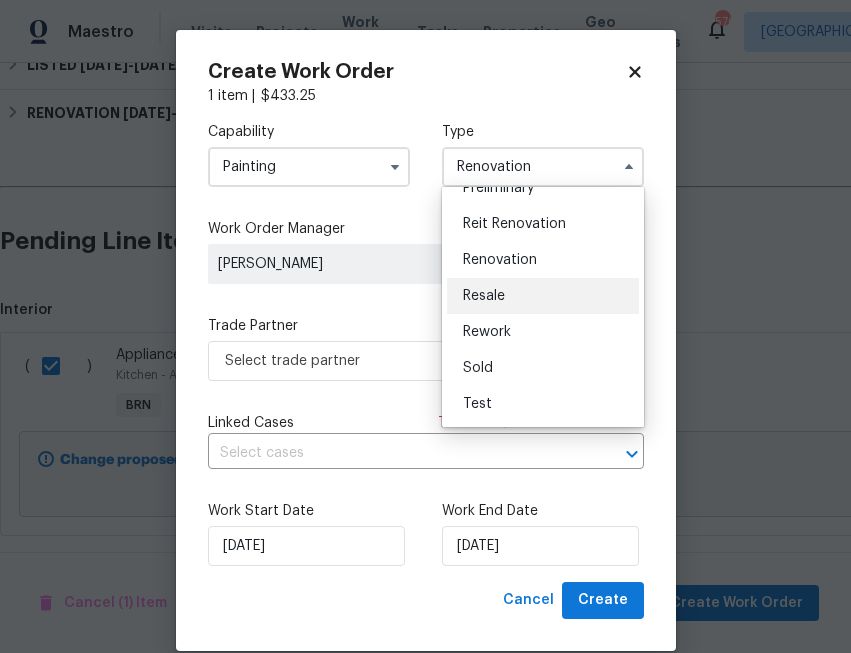 click on "Resale" at bounding box center [543, 296] 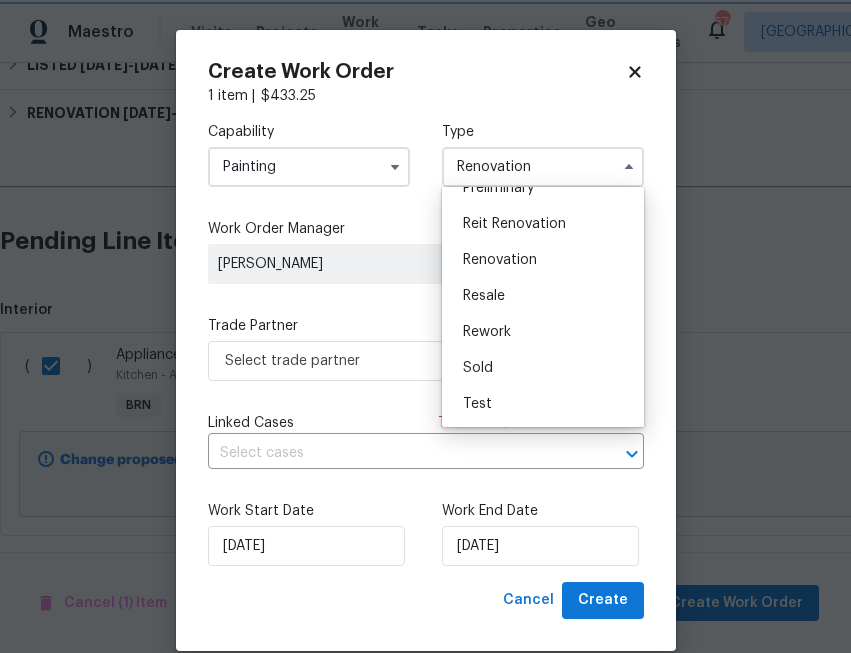 type on "Resale" 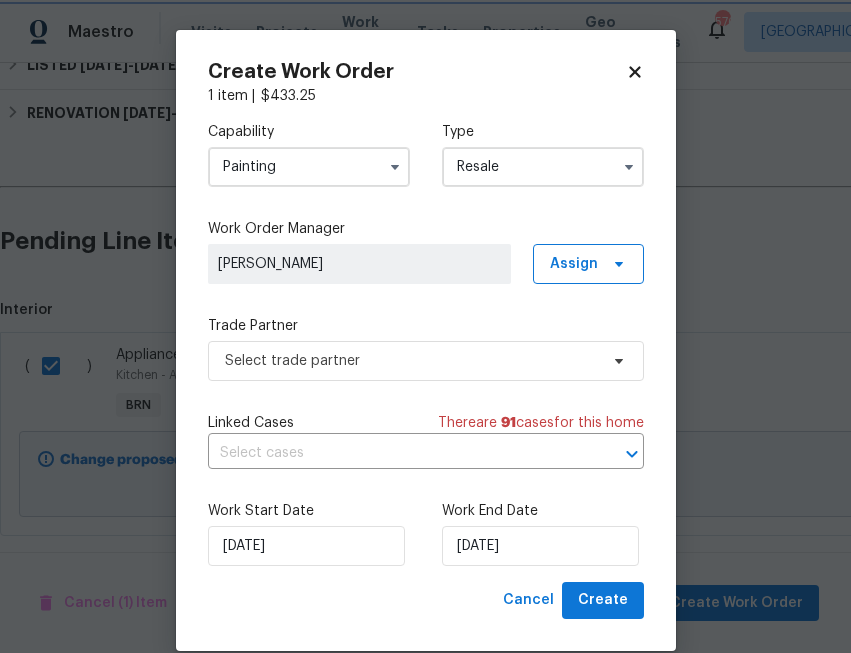 scroll, scrollTop: 0, scrollLeft: 0, axis: both 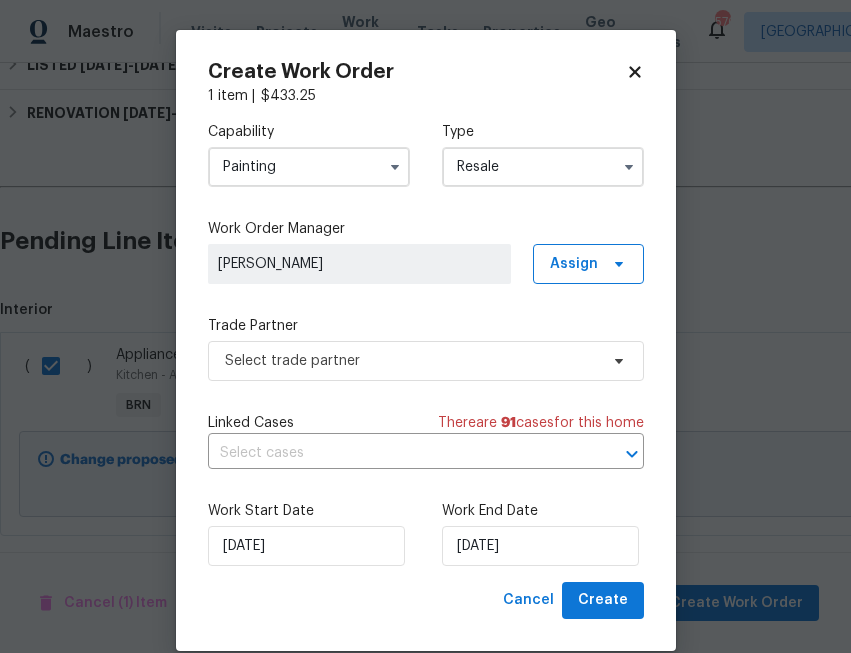 click on "Painting" at bounding box center [309, 167] 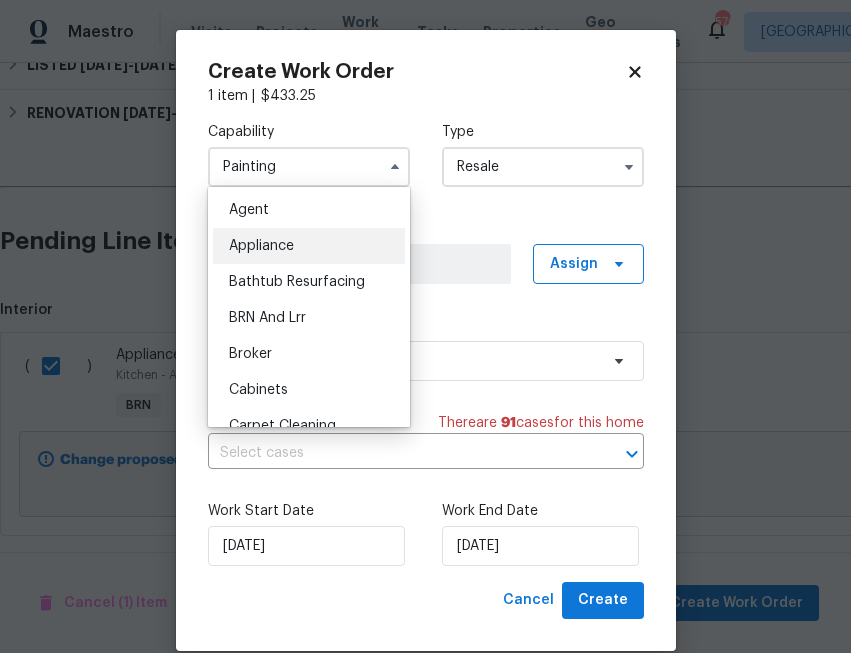 click on "Appliance" at bounding box center (309, 246) 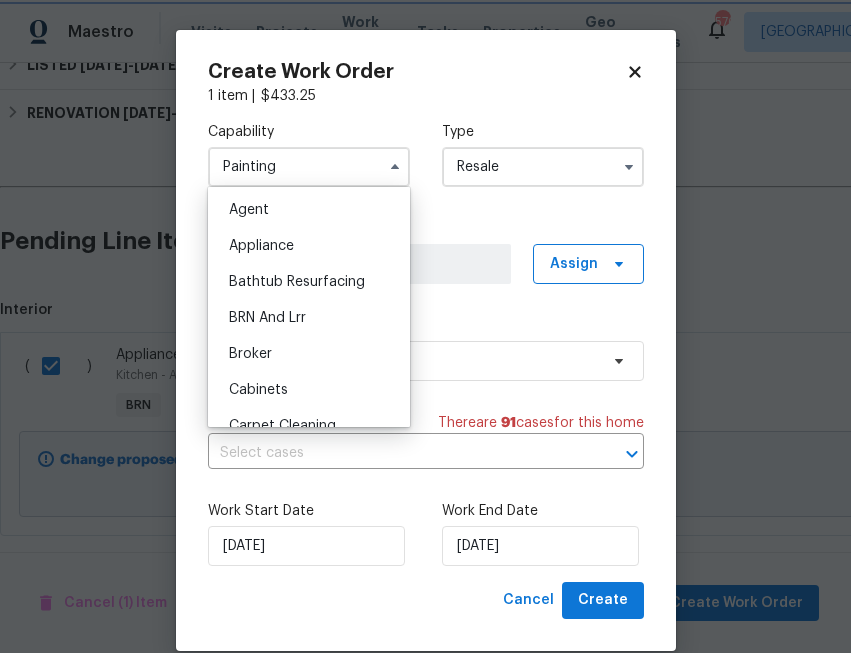 type on "Appliance" 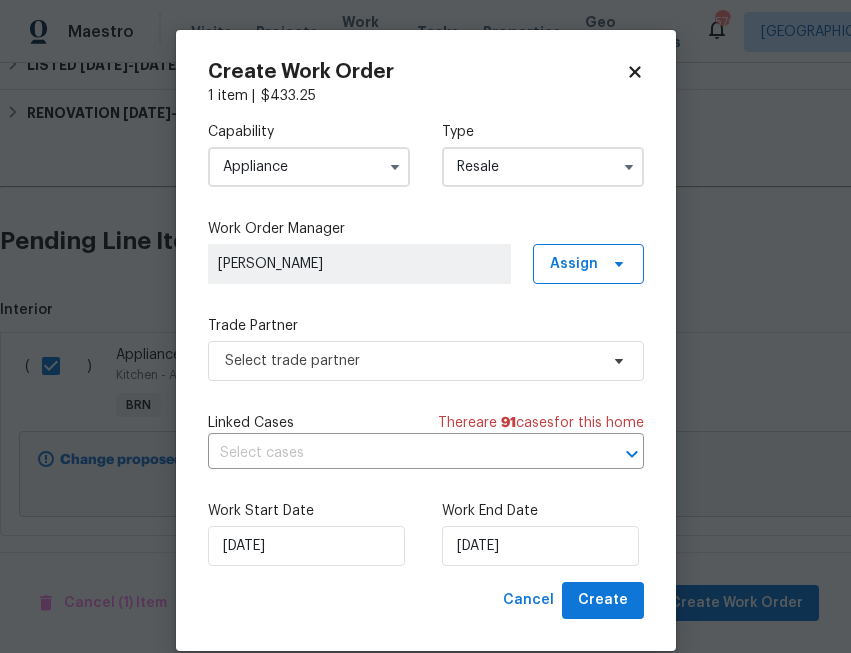 click on "Work Order Manager   [PERSON_NAME] Assign" at bounding box center (426, 251) 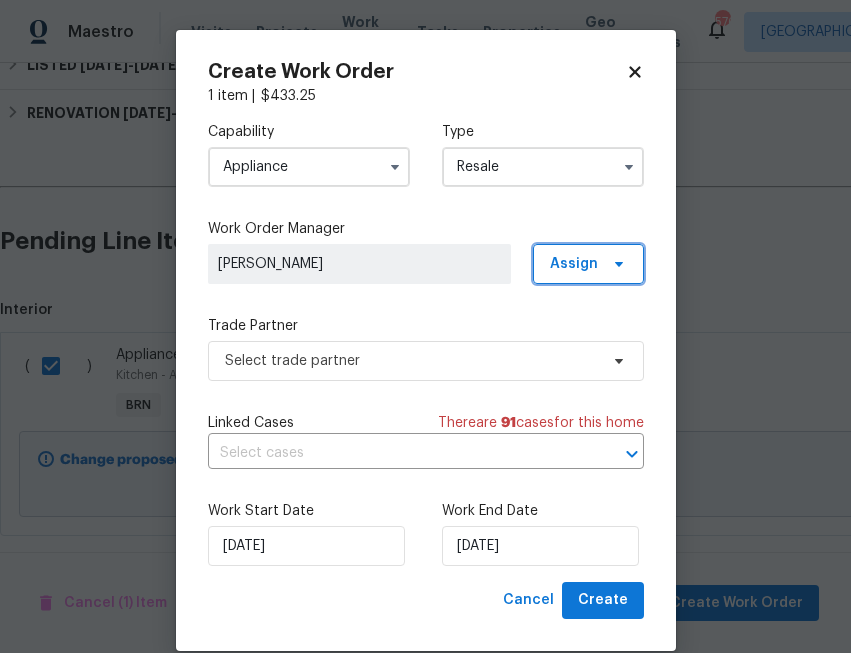 click on "Assign" at bounding box center (574, 264) 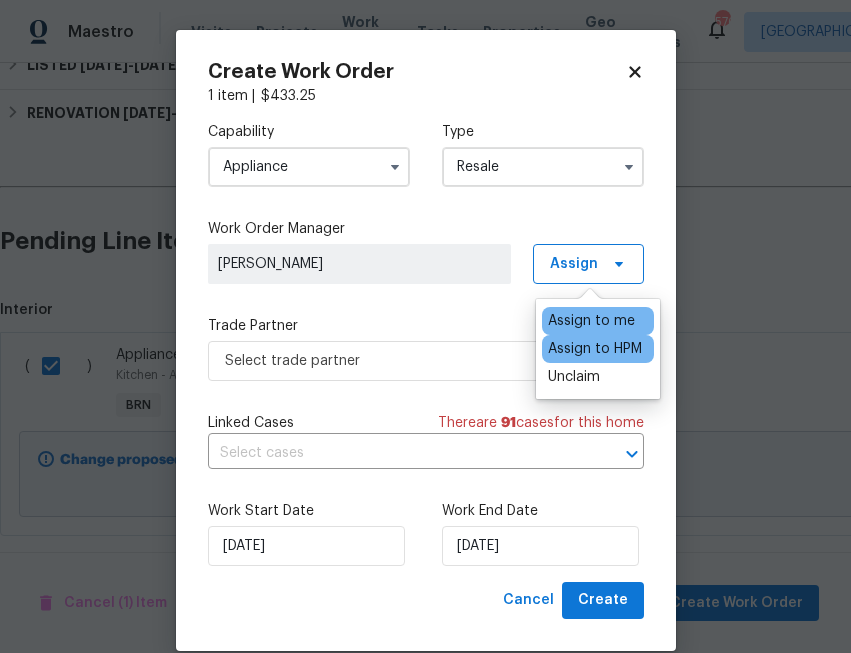 click on "Assign to HPM" at bounding box center (595, 349) 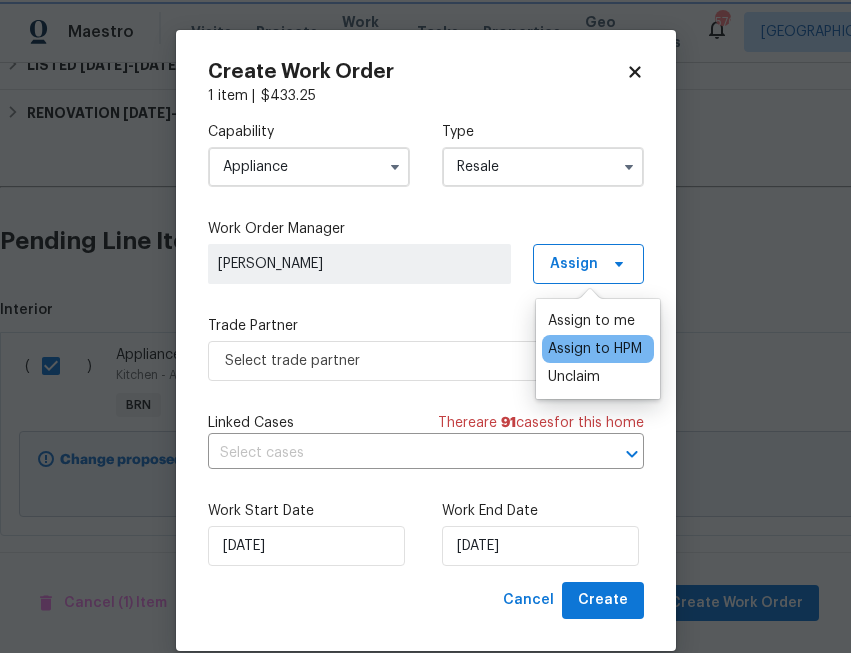 click on "Assign" at bounding box center [588, 264] 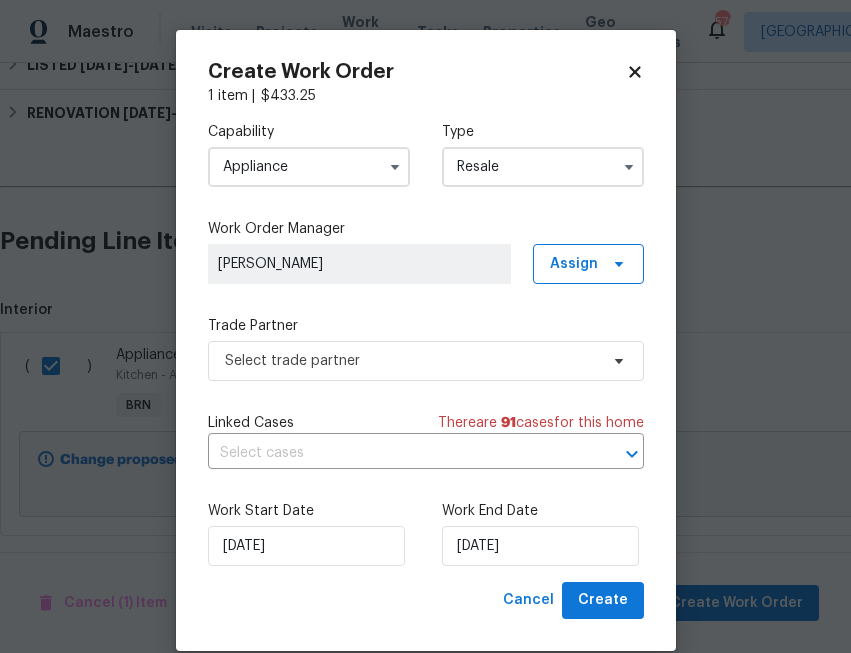 click on "Capability   Appliance Type   Resale Work Order Manager   [PERSON_NAME] Assign Trade Partner   Select trade partner Linked Cases There  are   91  case s  for this home   ​ Work Start Date   [DATE] Work End Date   [DATE]" at bounding box center [426, 344] 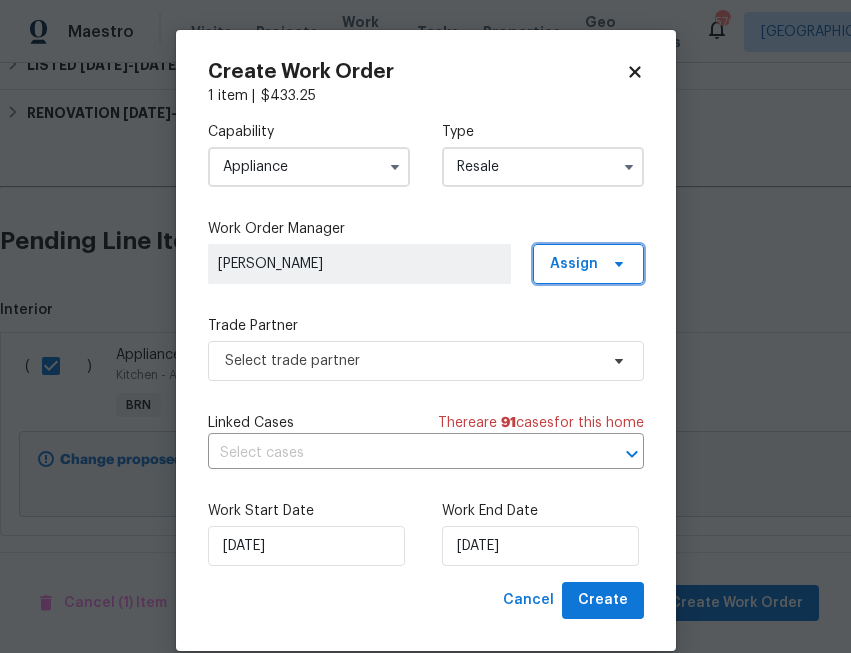 click on "Assign" at bounding box center [574, 264] 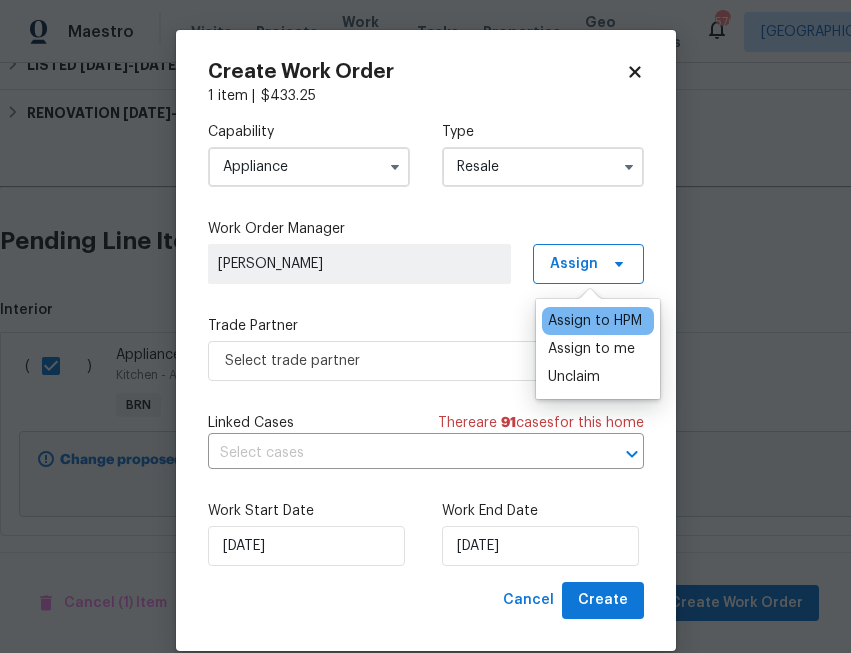click on "Assign to HPM" at bounding box center (595, 321) 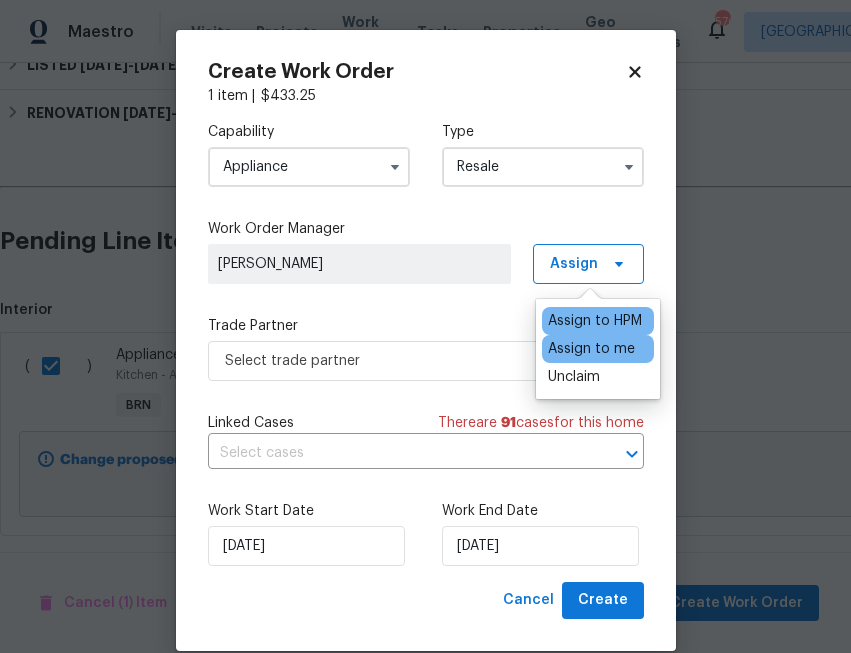 click on "Assign to me" at bounding box center (591, 349) 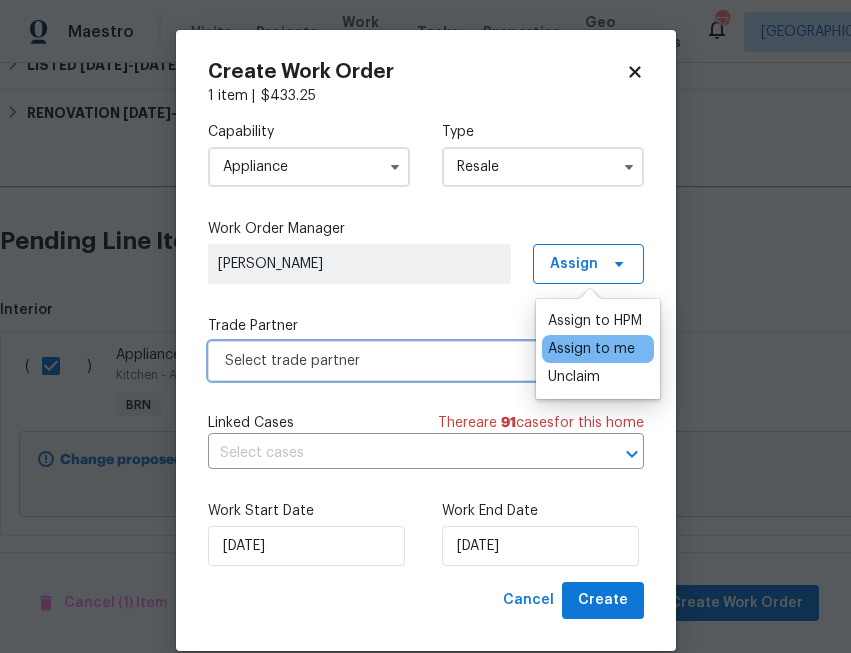 click on "Select trade partner" at bounding box center [426, 361] 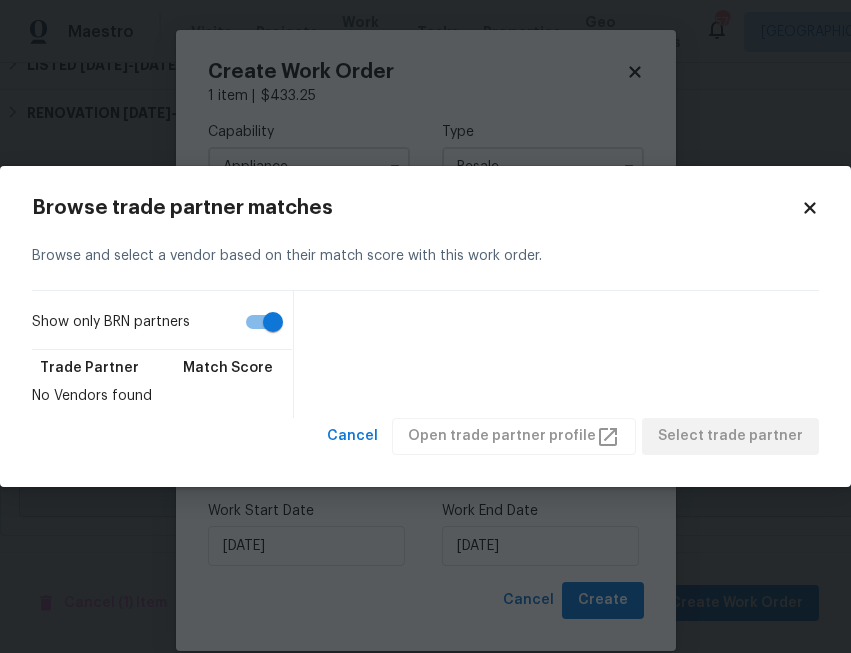 click on "Show only BRN partners" at bounding box center [273, 322] 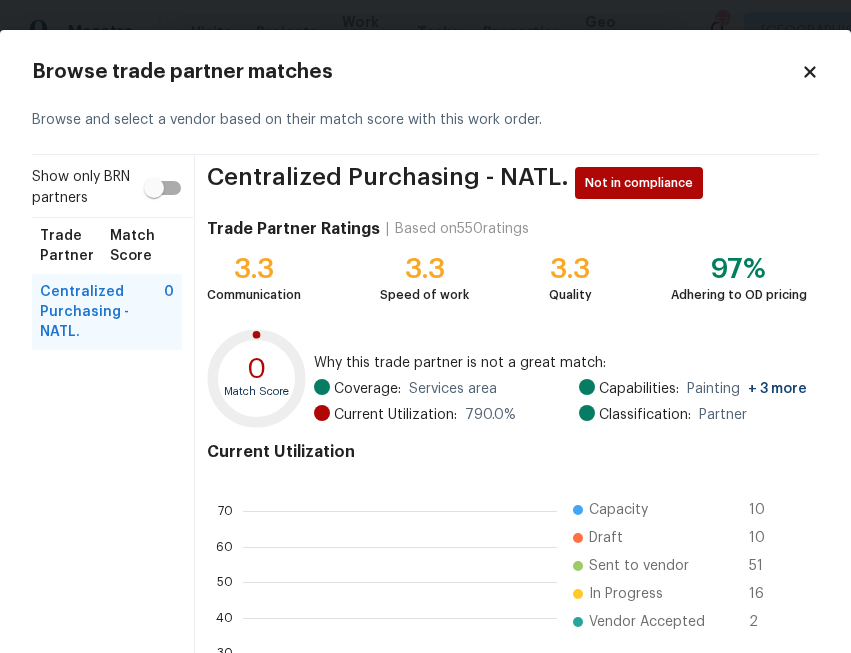 scroll, scrollTop: 2, scrollLeft: 1, axis: both 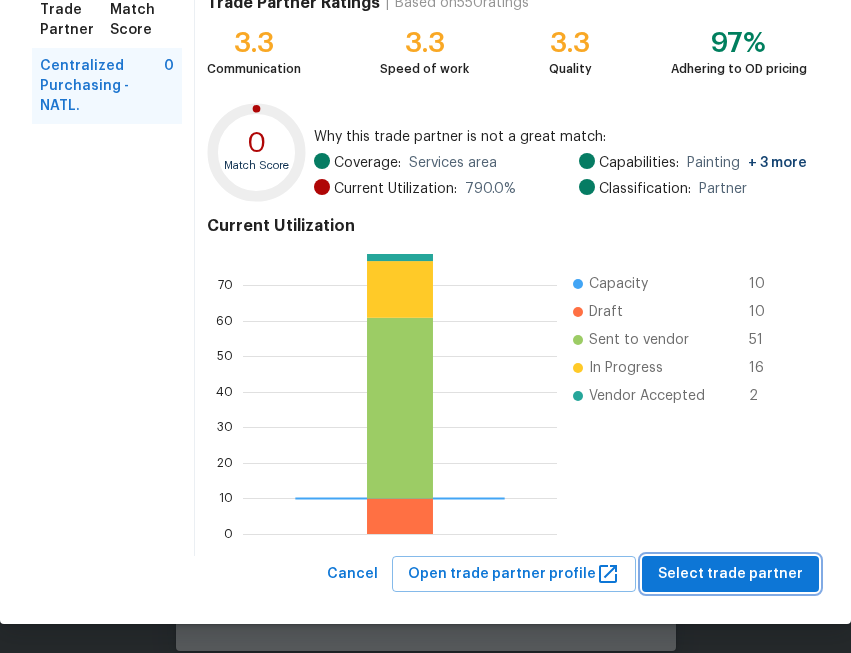 click on "Select trade partner" at bounding box center (730, 574) 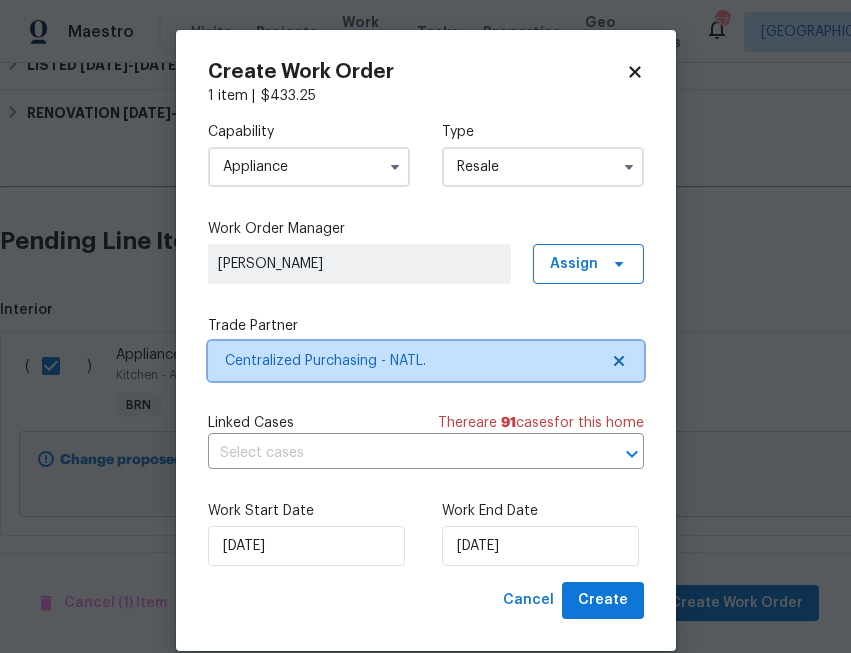 scroll, scrollTop: 0, scrollLeft: 0, axis: both 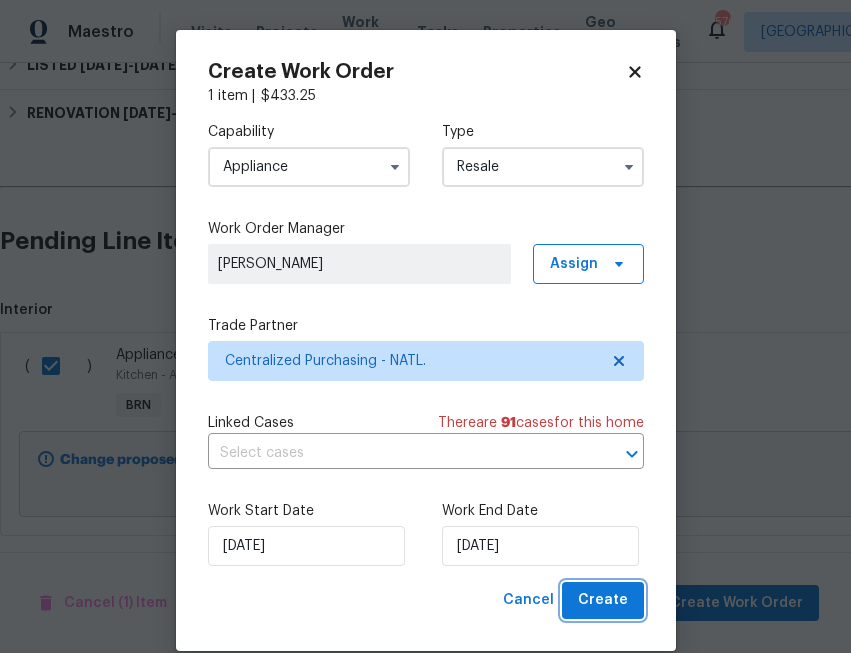 click on "Create" at bounding box center [603, 600] 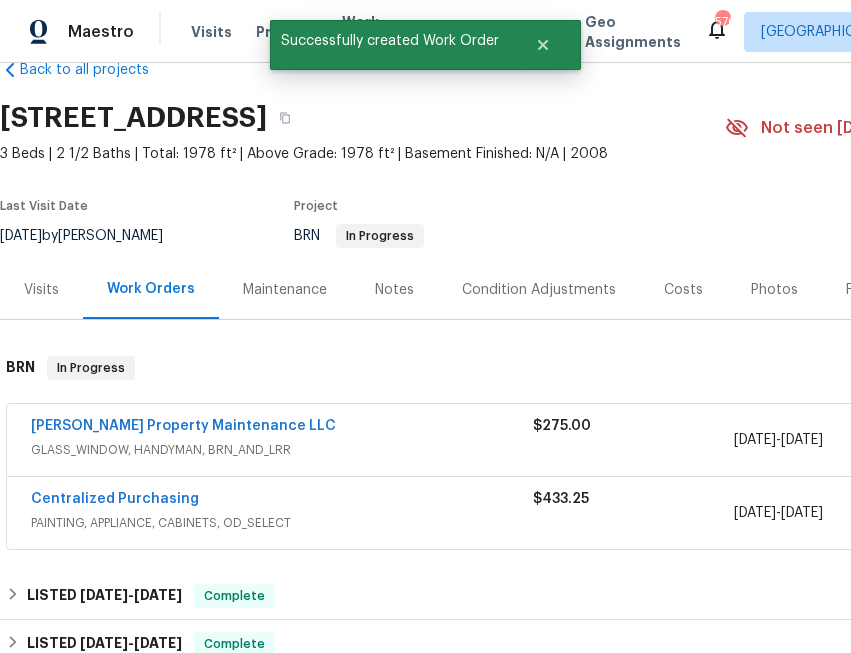 scroll, scrollTop: 0, scrollLeft: 0, axis: both 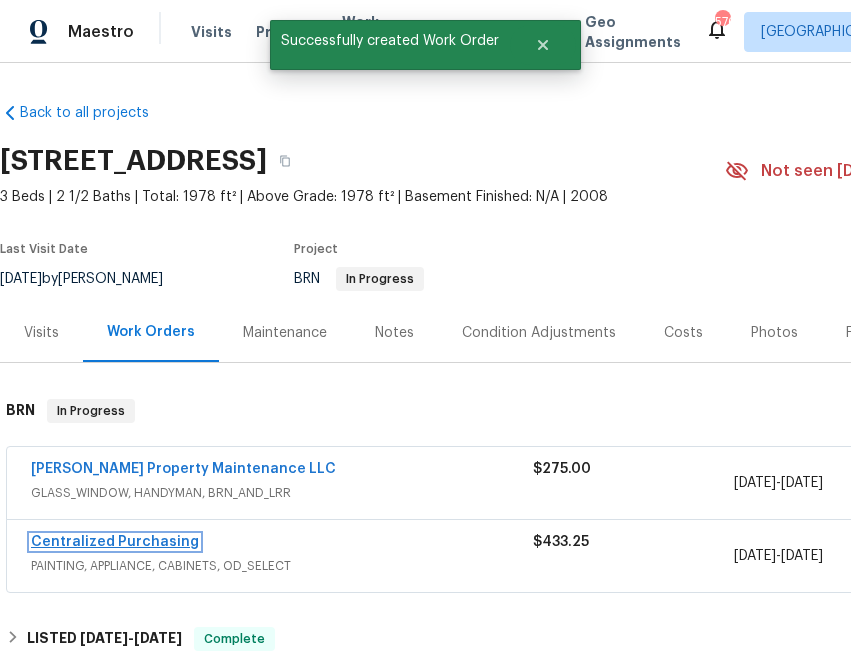 click on "Centralized Purchasing" at bounding box center (115, 542) 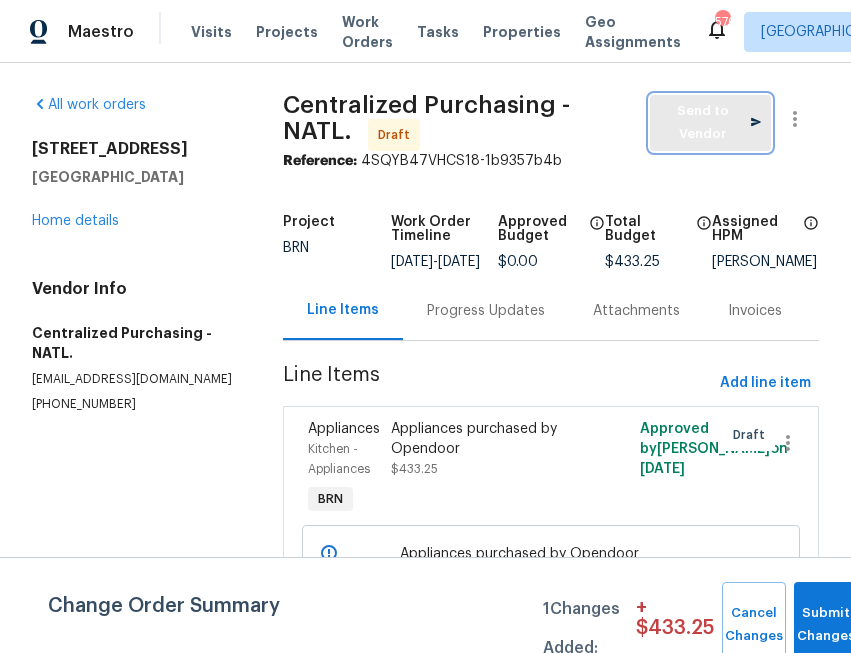 click on "Send to Vendor" at bounding box center [710, 123] 